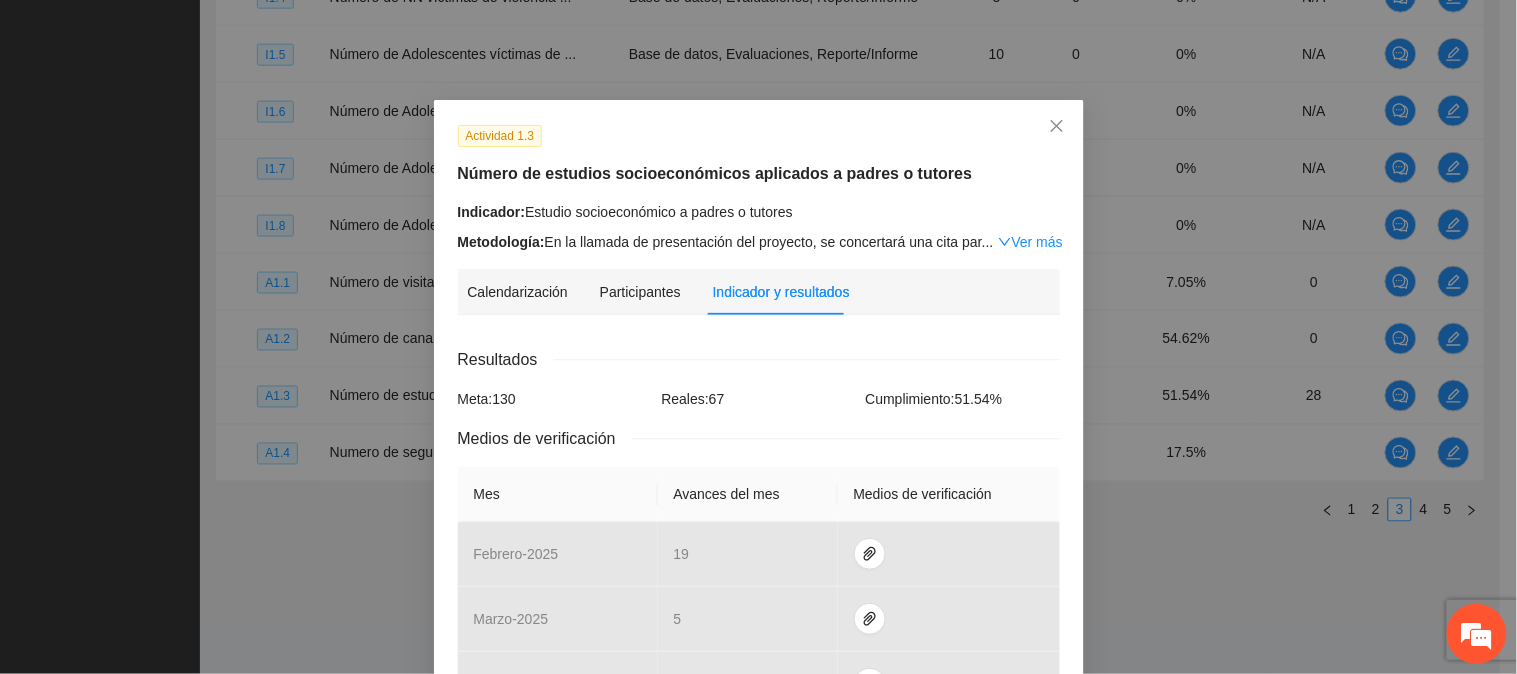 scroll, scrollTop: 633, scrollLeft: 0, axis: vertical 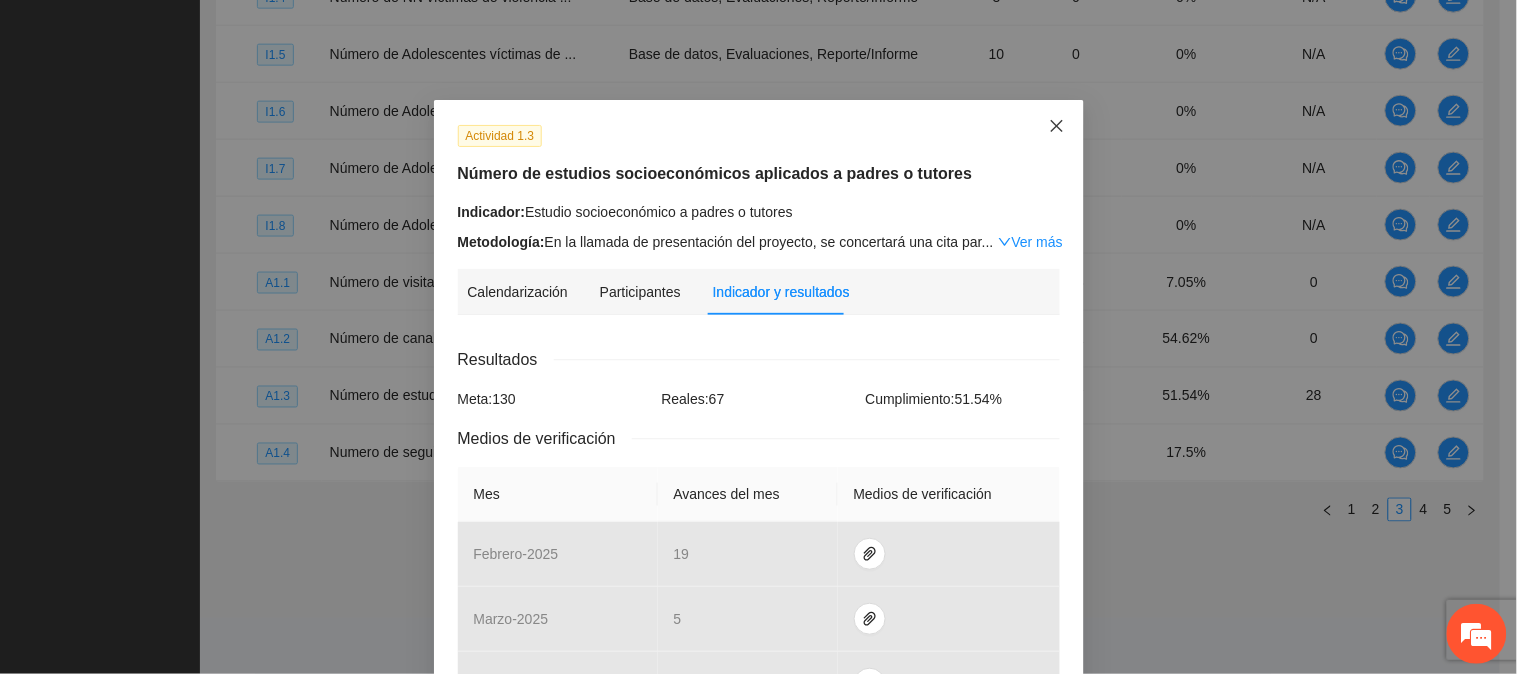 click 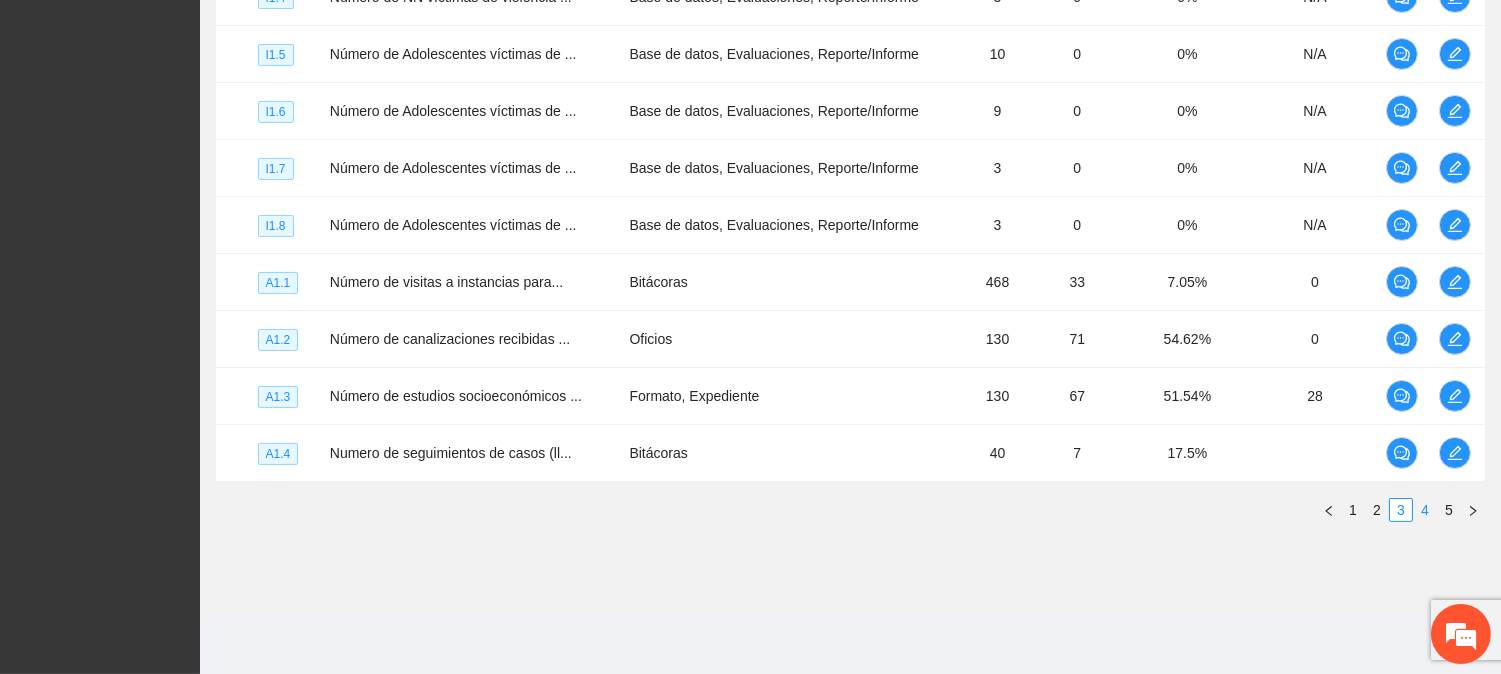 click on "4" at bounding box center [1425, 510] 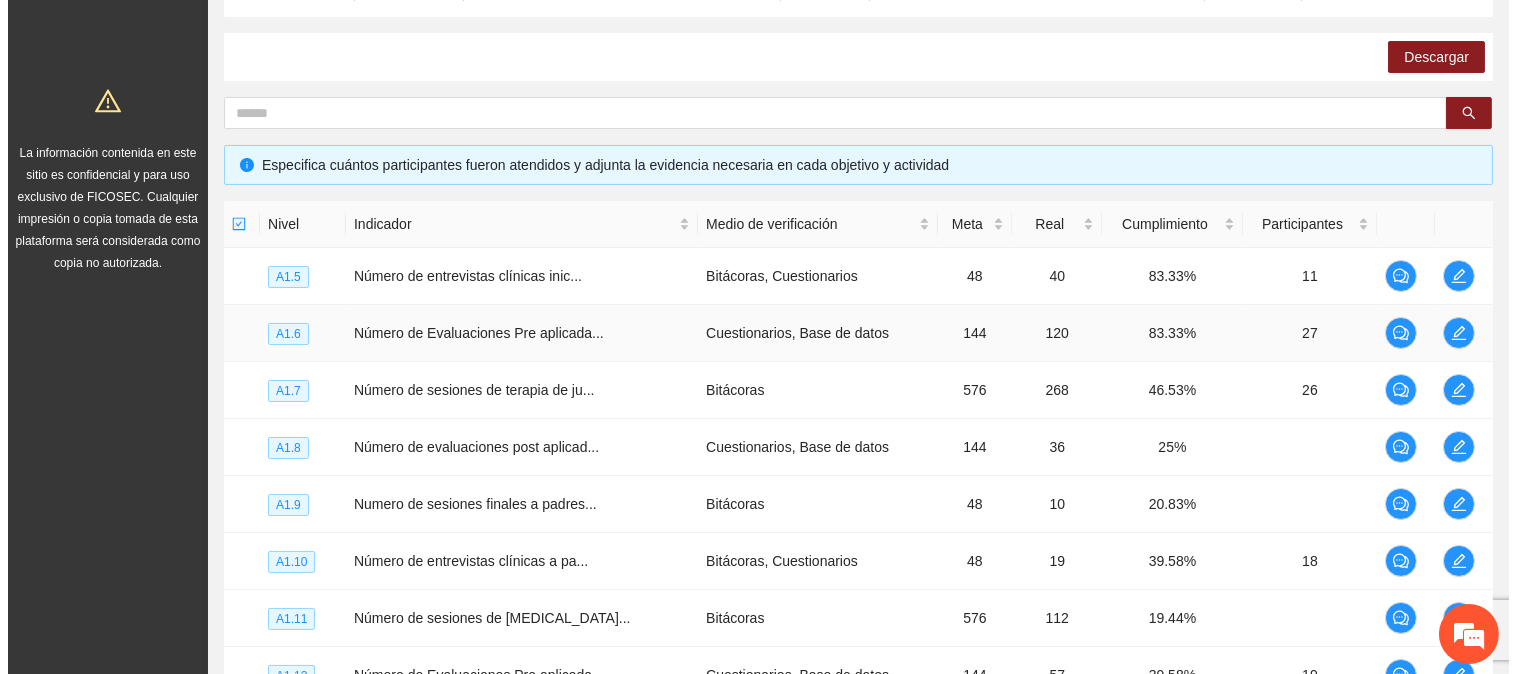 scroll, scrollTop: 300, scrollLeft: 0, axis: vertical 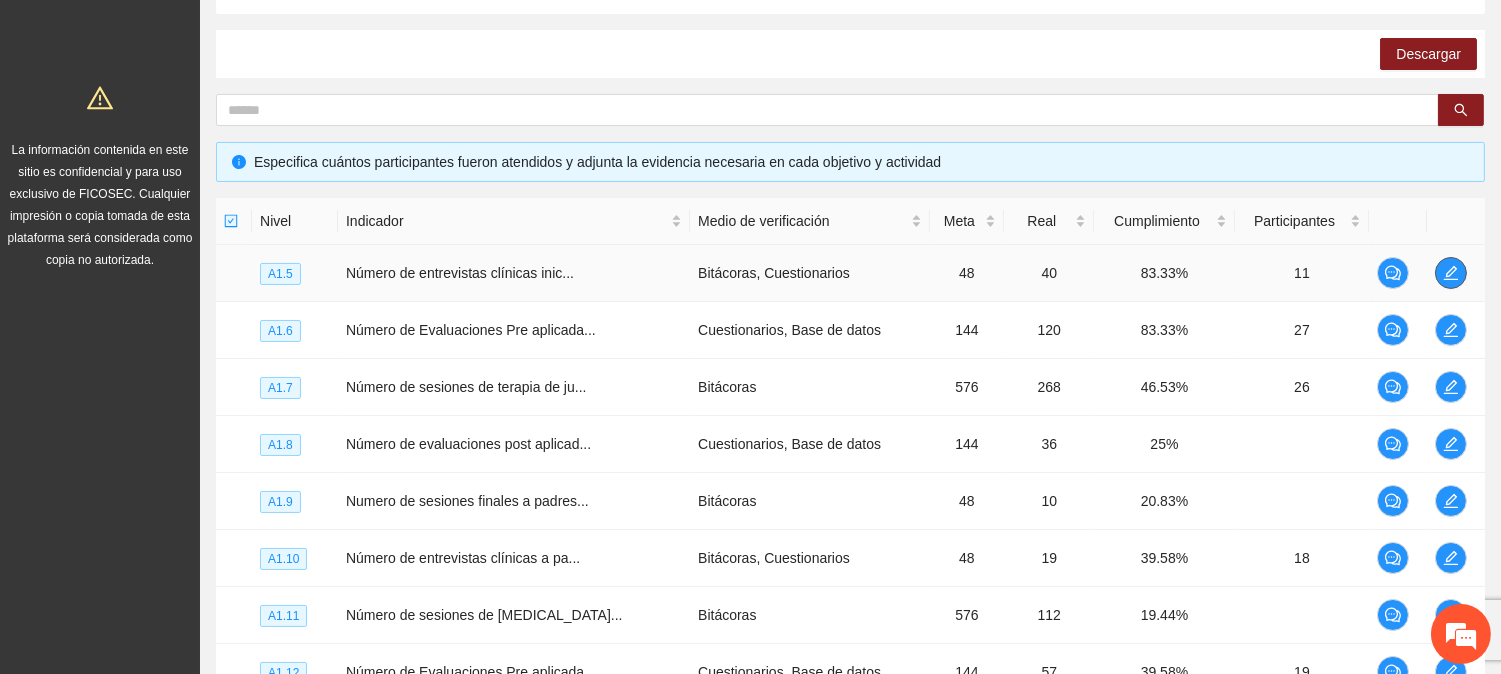 click at bounding box center [1451, 273] 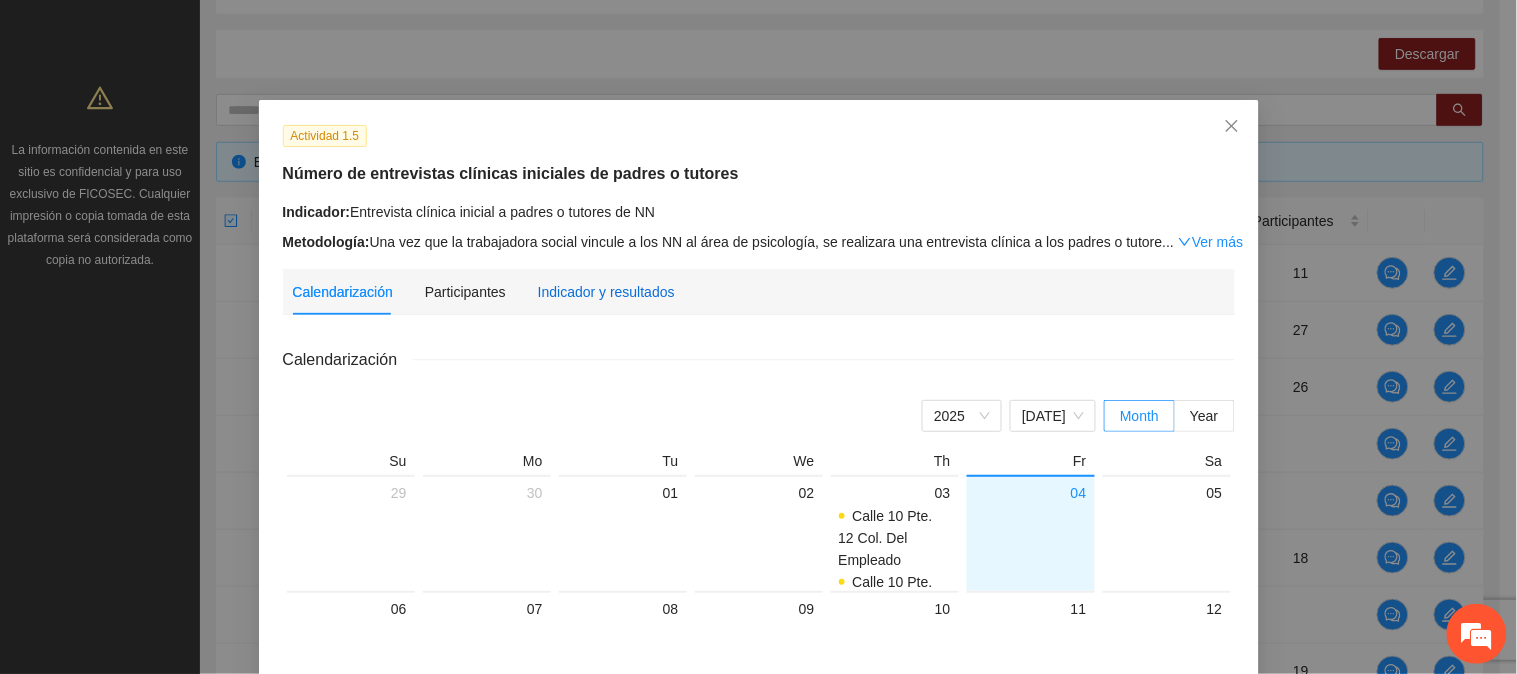 click on "Indicador y resultados" at bounding box center [606, 292] 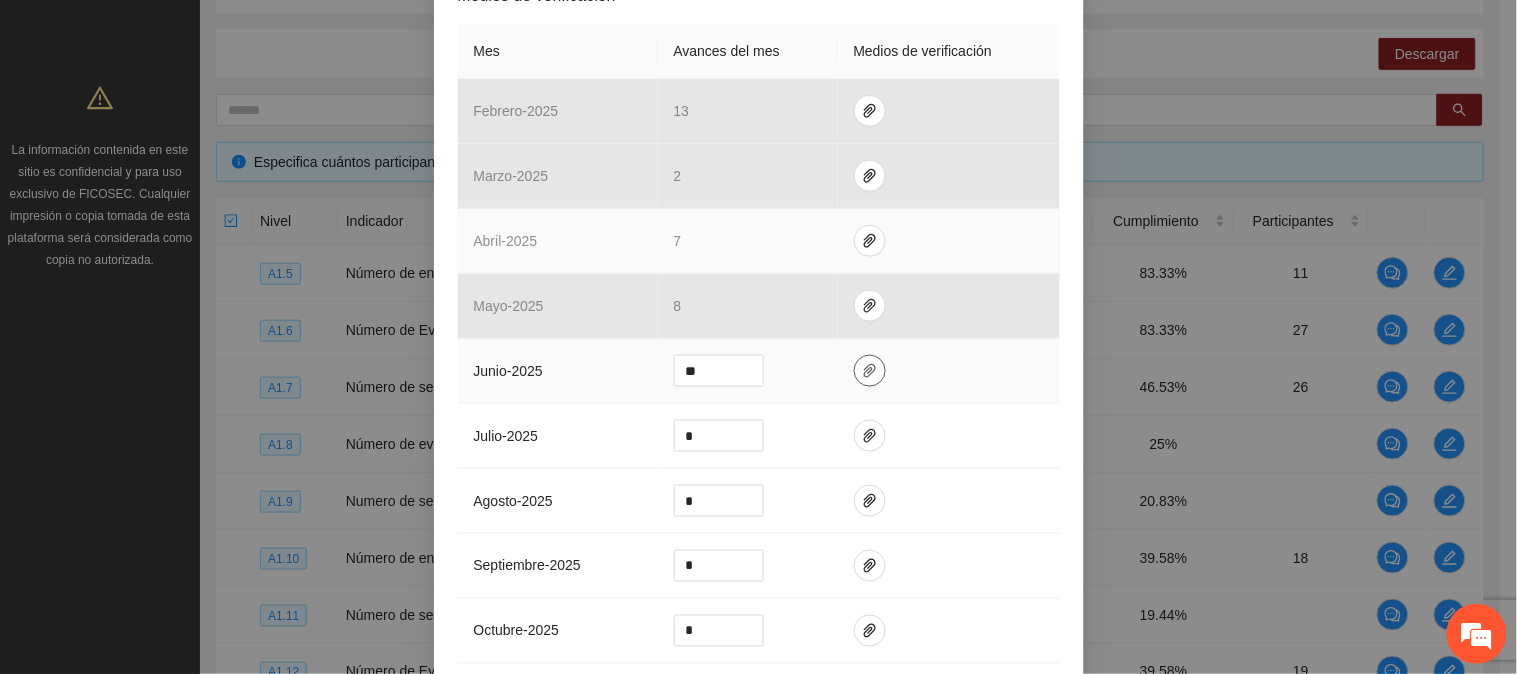 scroll, scrollTop: 444, scrollLeft: 0, axis: vertical 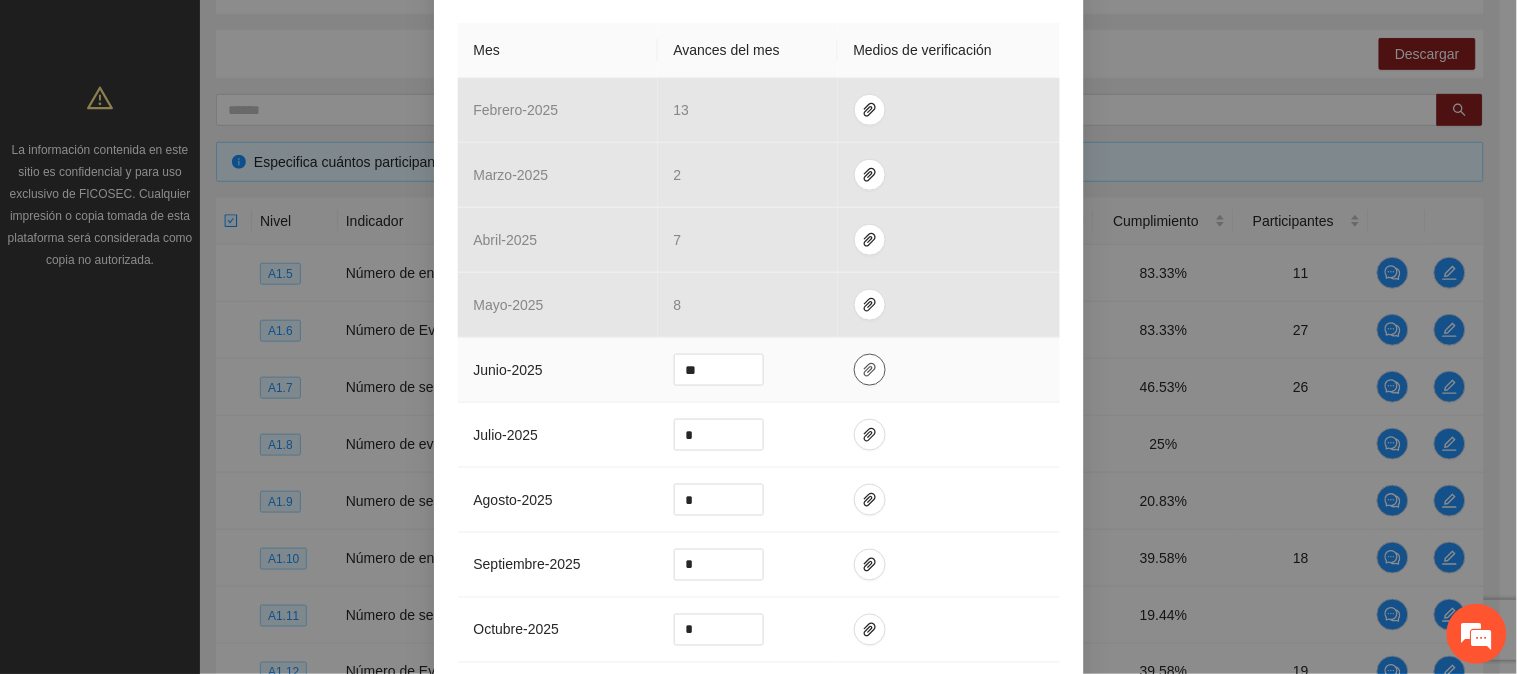 click at bounding box center (870, 370) 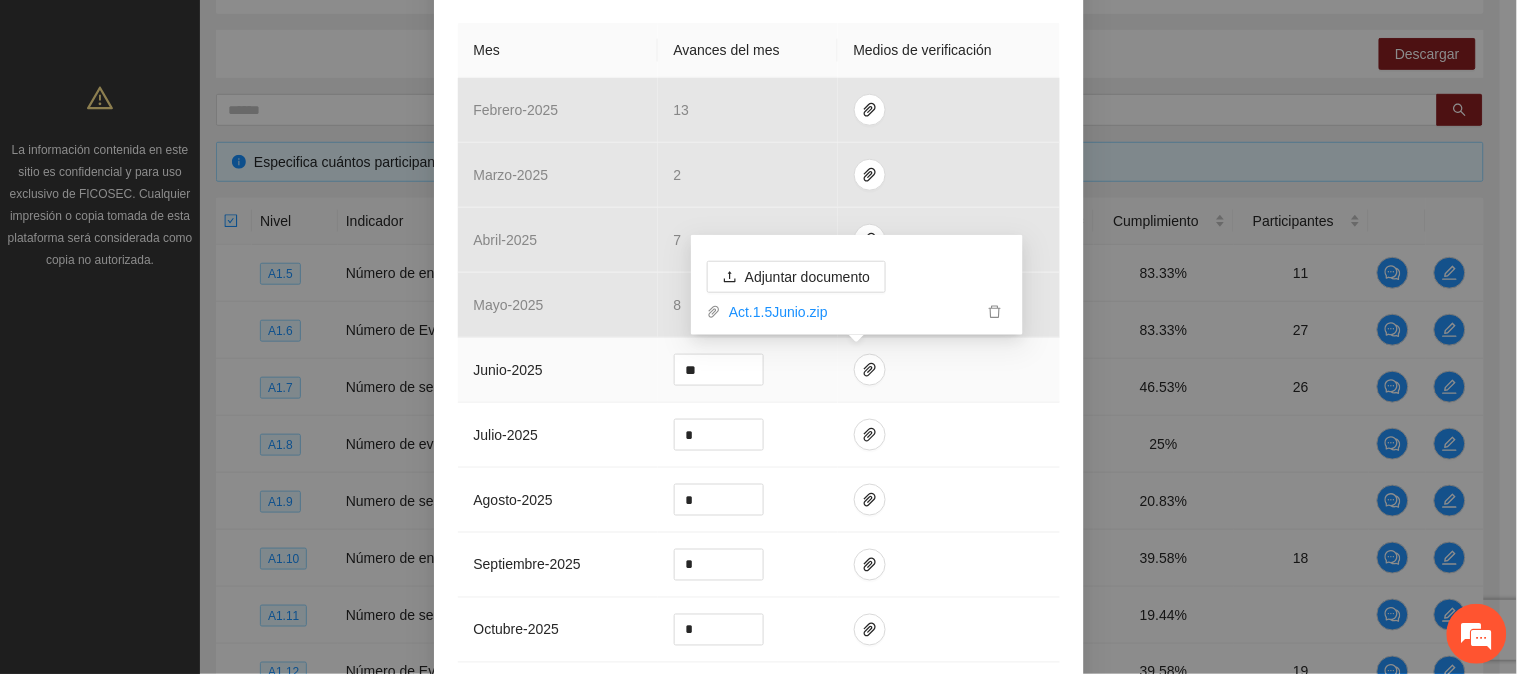 click on "Adjuntar documento Act.1.5Junio.zip" at bounding box center (857, 285) 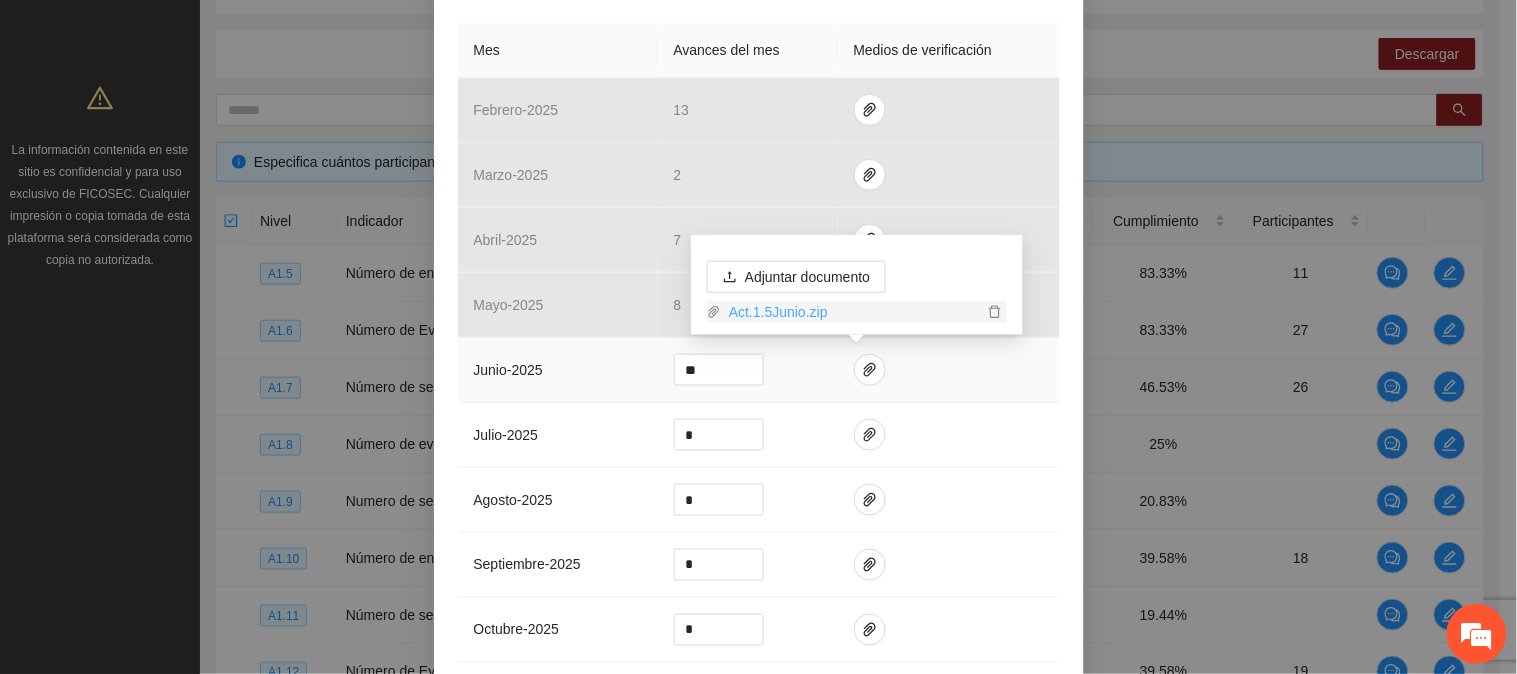 click on "Act.1.5Junio.zip" at bounding box center [852, 312] 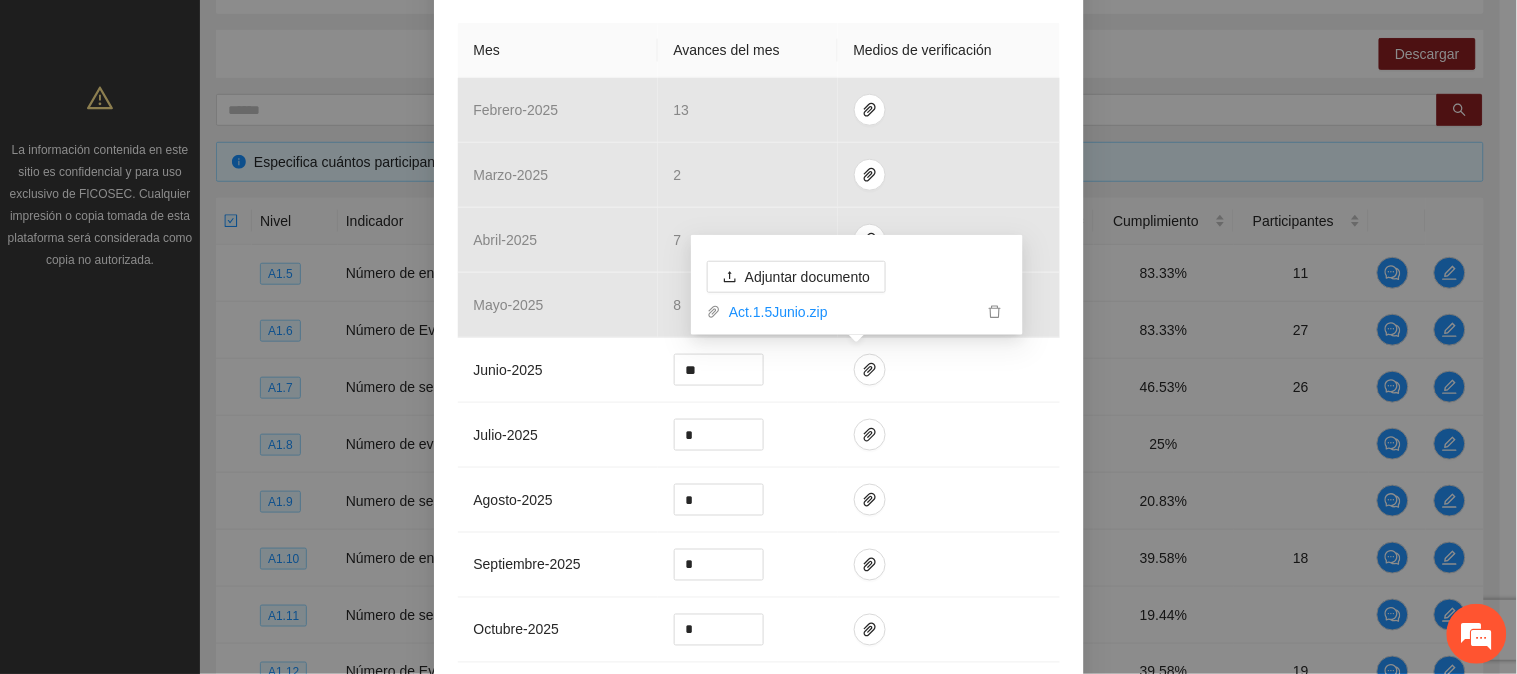 click on "Actividad 1.5 Número de entrevistas clínicas iniciales de padres o tutores Indicador:  Entrevista clínica inicial a padres o tutores de NN Metodología:  Una vez que la trabajadora social vincule a los NN al área de psicologí ...  Ver más Calendarización Participantes Indicador y resultados Calendarización [DATE] Month Year Su Mo Tu We Th Fr Sa 29 30 01 02 03 Calle 10 Pte. 12 Col. Del Empleado Calle 10 Pte. 12 Col. Del Empleado 04 05 06 07 08 09 10 11 12 13 14 15 16 17 18 19 20 21 22 23 24 25 26 27 28 29 30 31 01 02 03 04 05 06 07 08 09 Resultados Meta:  48 Reales:  40 Cumplimiento:  83.33 % Medios de verificación Mes Avances del mes Medios de verificación febrero  -  2025 [DATE]  -  2025 [DATE]  -  2025 [DATE]  -  2025 [DATE]  -  2025 ** julio  -  2025 * agosto  -  2025 * septiembre  -  2025 * octubre  -  2025 * noviembre  -  2025 * diciembre  -  2025 * enero  -  2026 * Productos 31 Padres o tutores entrevistados" at bounding box center [759, 315] 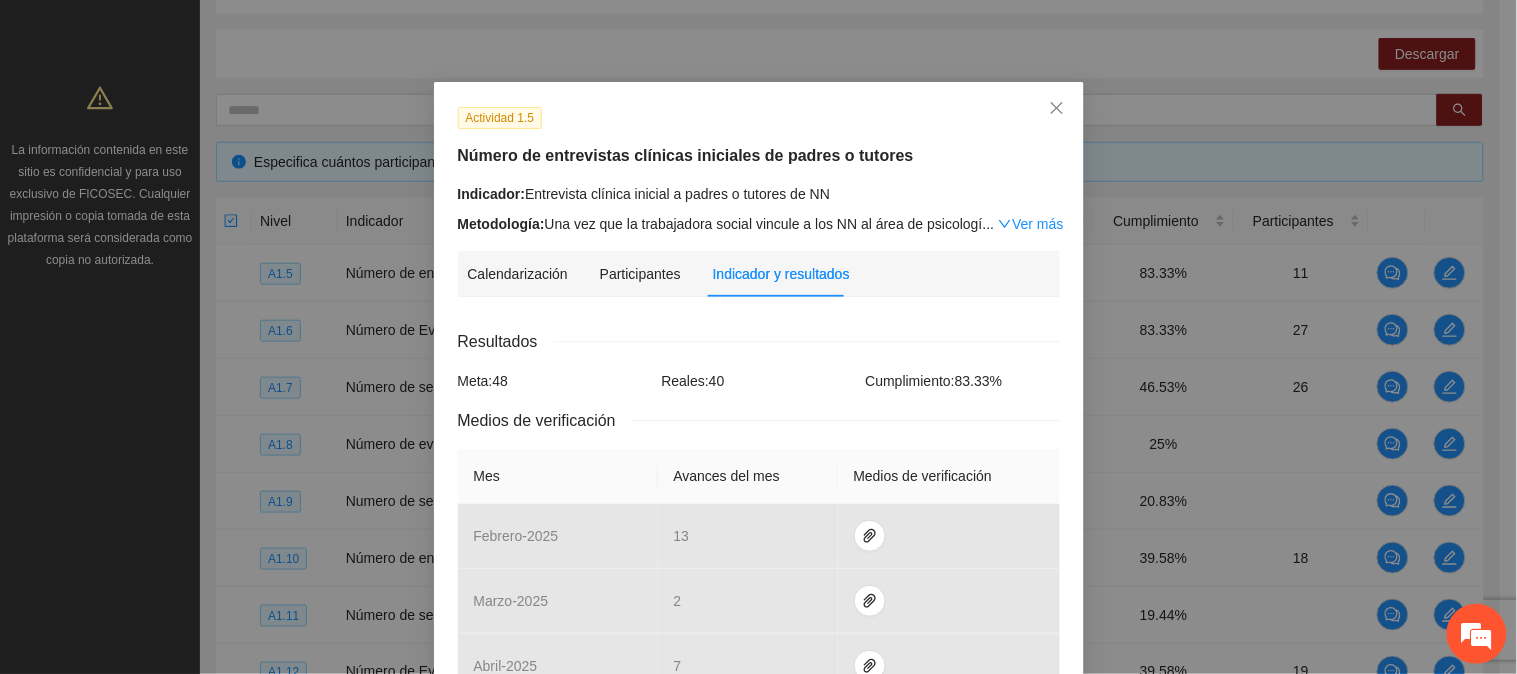 scroll, scrollTop: 0, scrollLeft: 0, axis: both 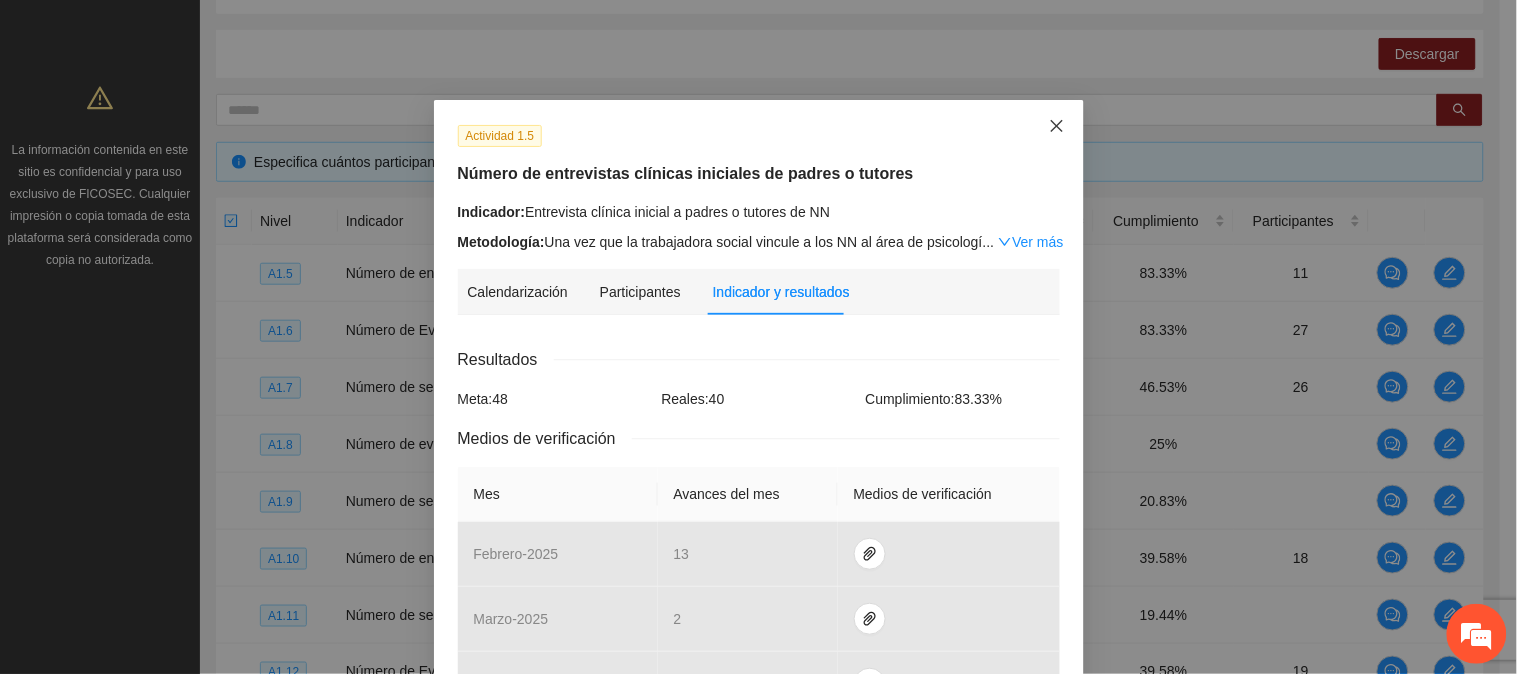 click 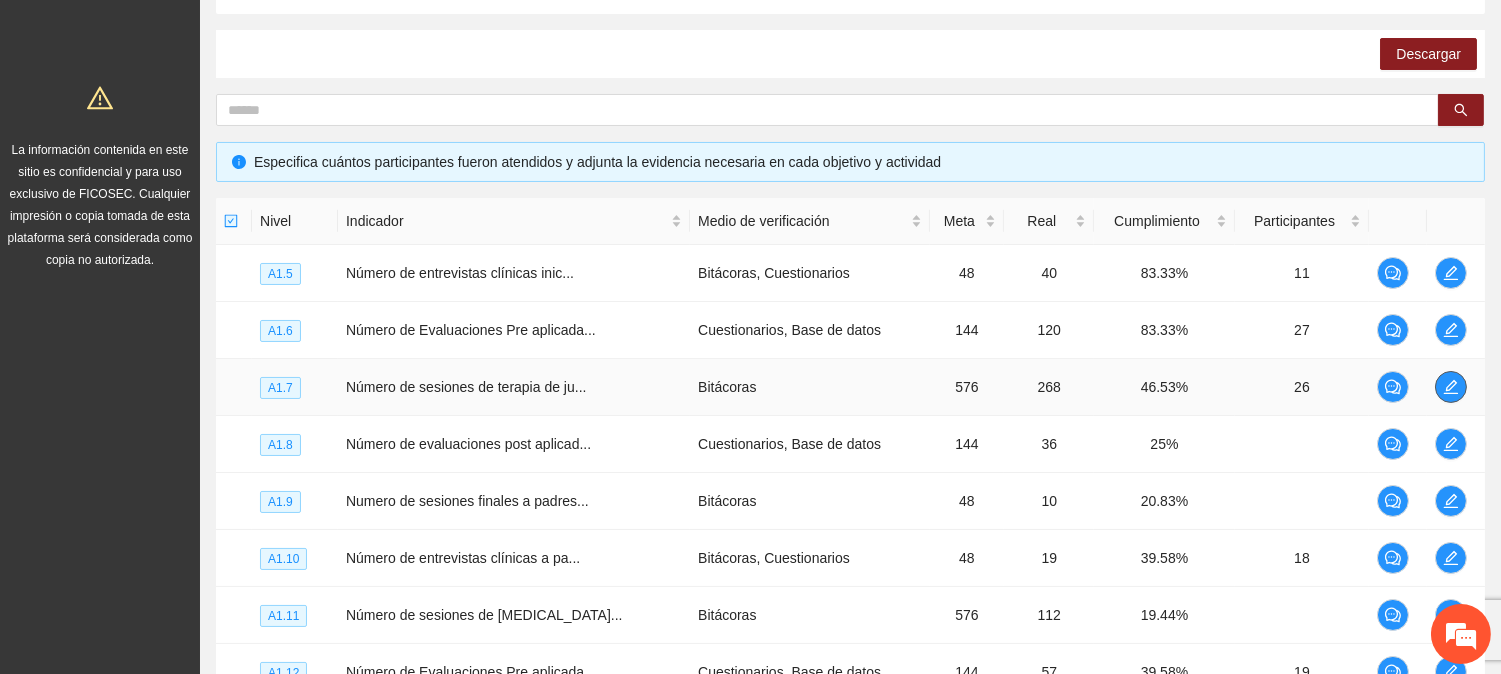 click 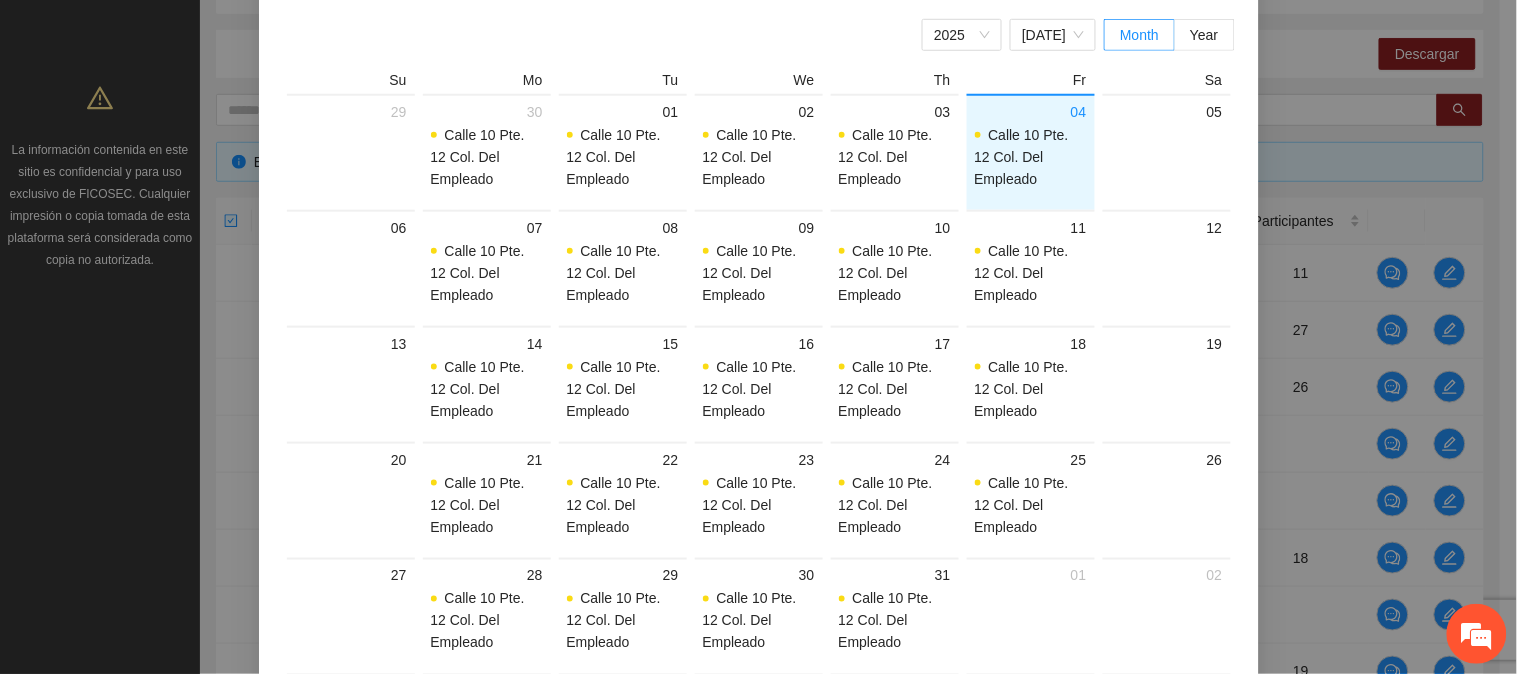 scroll, scrollTop: 444, scrollLeft: 0, axis: vertical 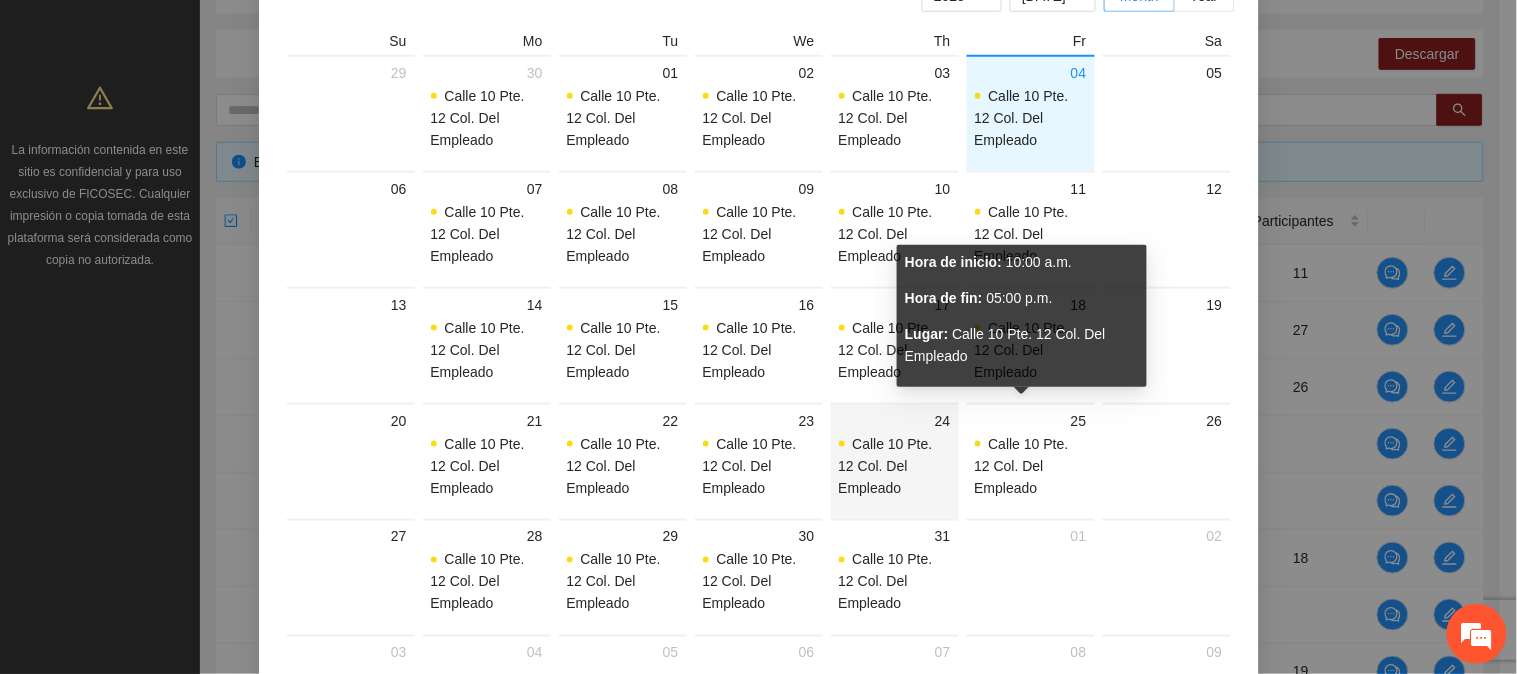 click on "Calle 10 Pte. 12 Col. Del Empleado" at bounding box center [895, 466] 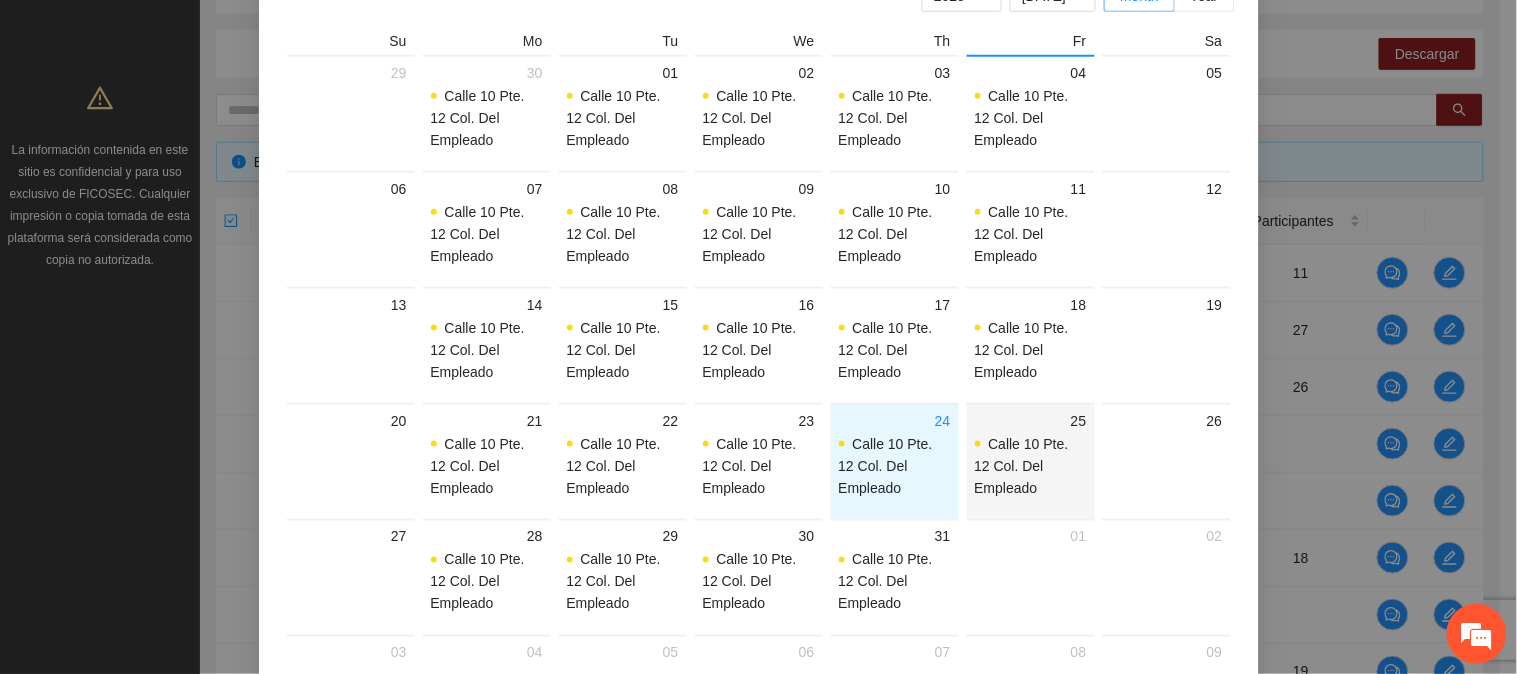 click on "Calle 10 Pte. 12 Col. Del Empleado" at bounding box center (1031, 466) 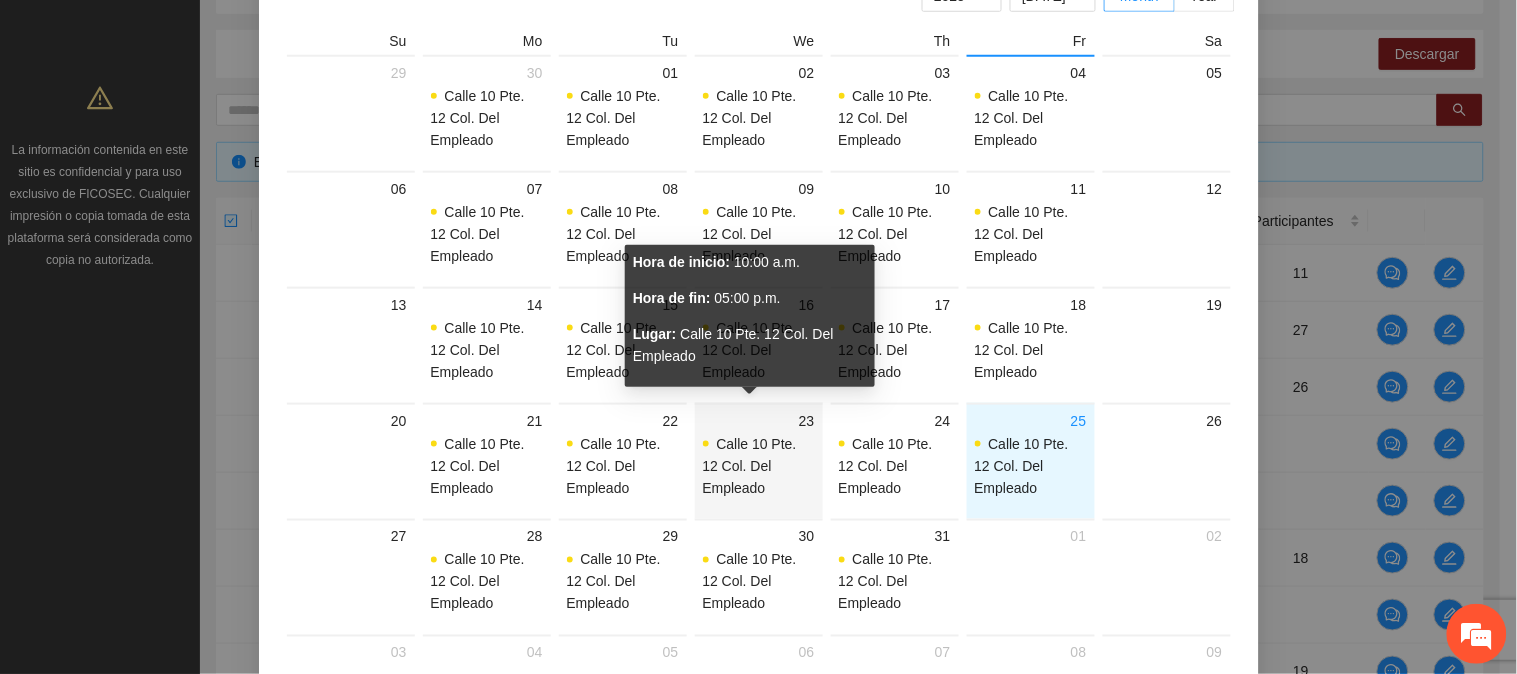click on "Calle 10 Pte. 12 Col. Del Empleado" at bounding box center (759, 466) 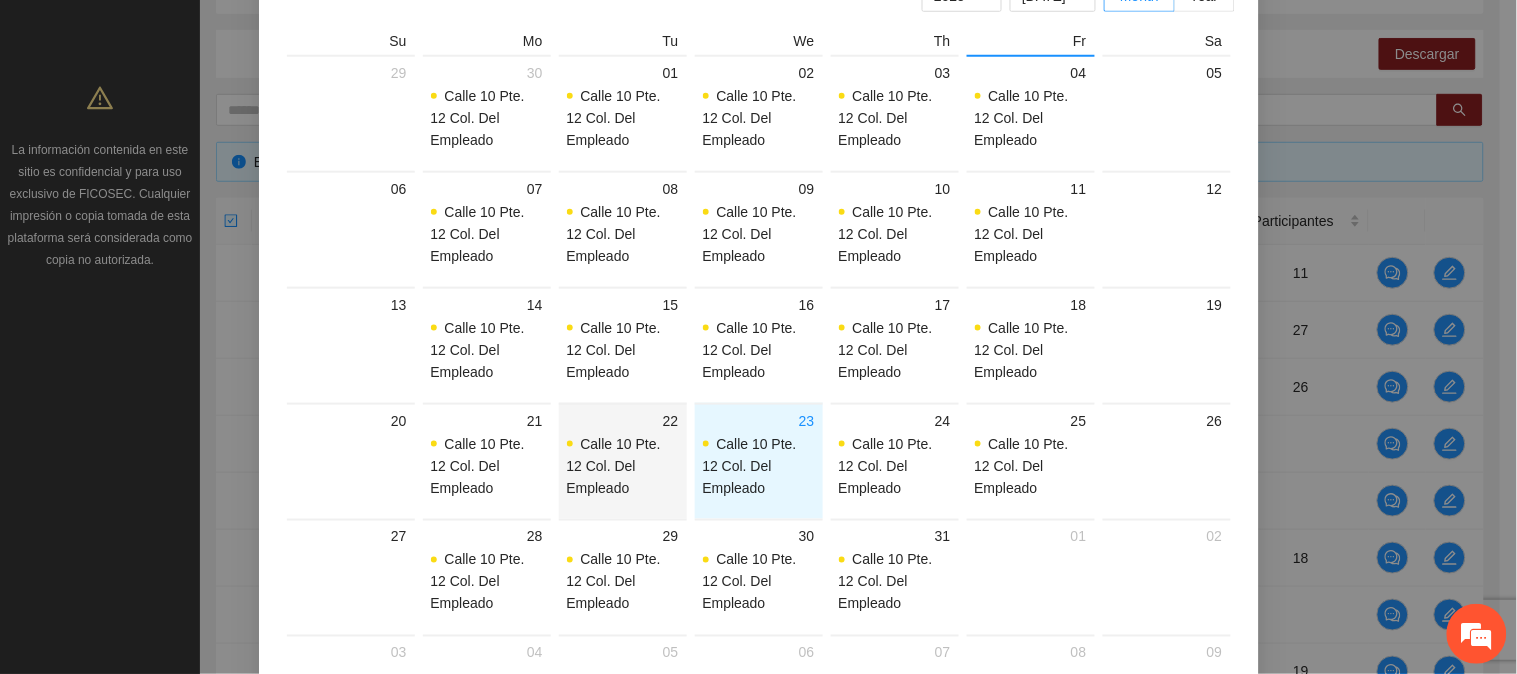 click on "Calle 10 Pte. 12 Col. Del Empleado" at bounding box center [614, 466] 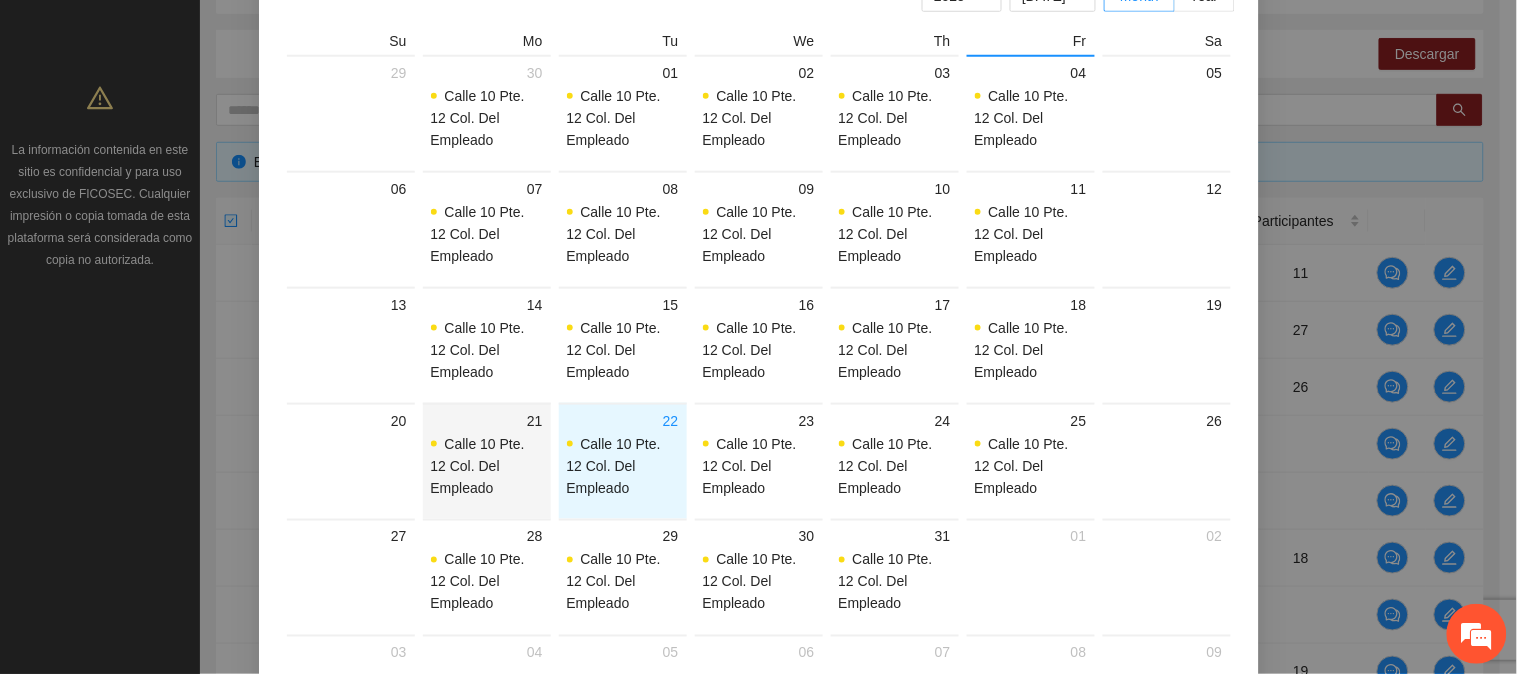 click on "Calle 10 Pte. 12 Col. Del Empleado" at bounding box center (487, 466) 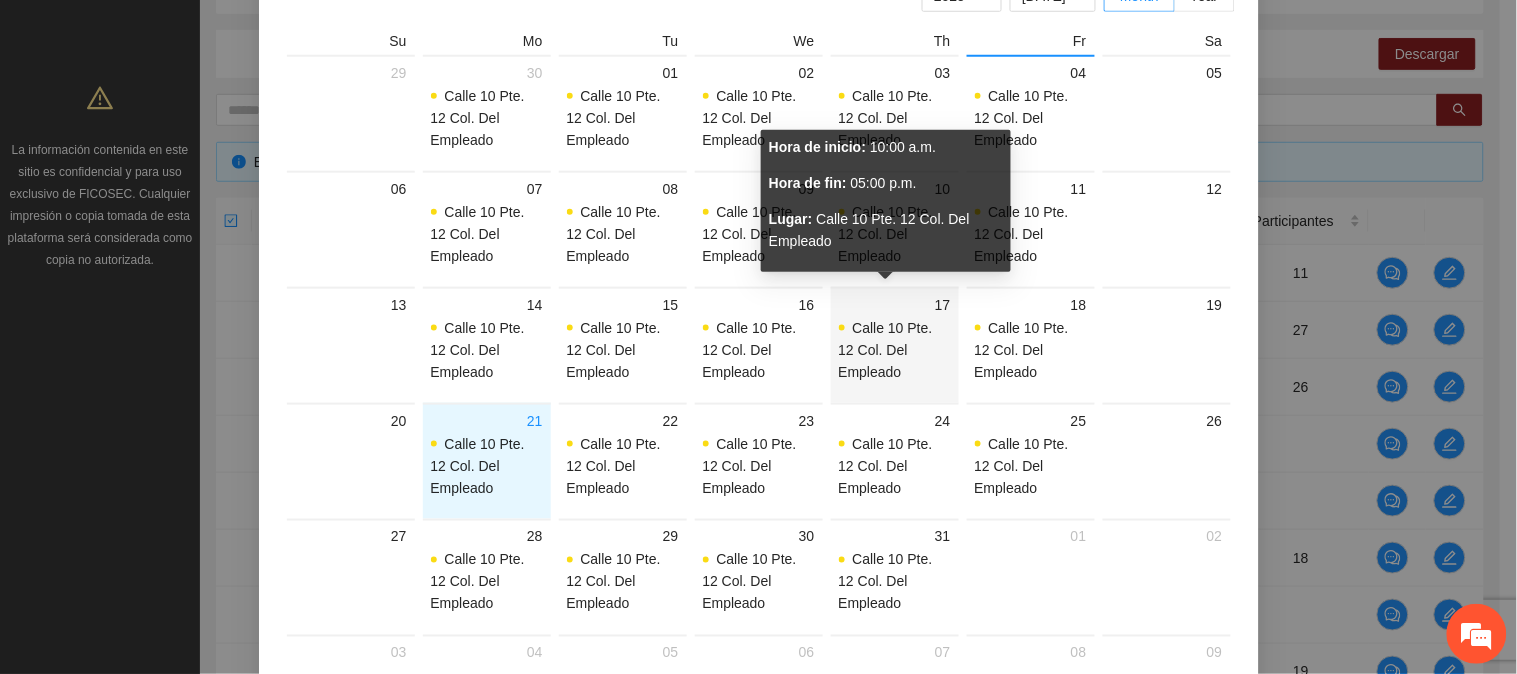 click on "Calle 10 Pte. 12 Col. Del Empleado" at bounding box center [895, 350] 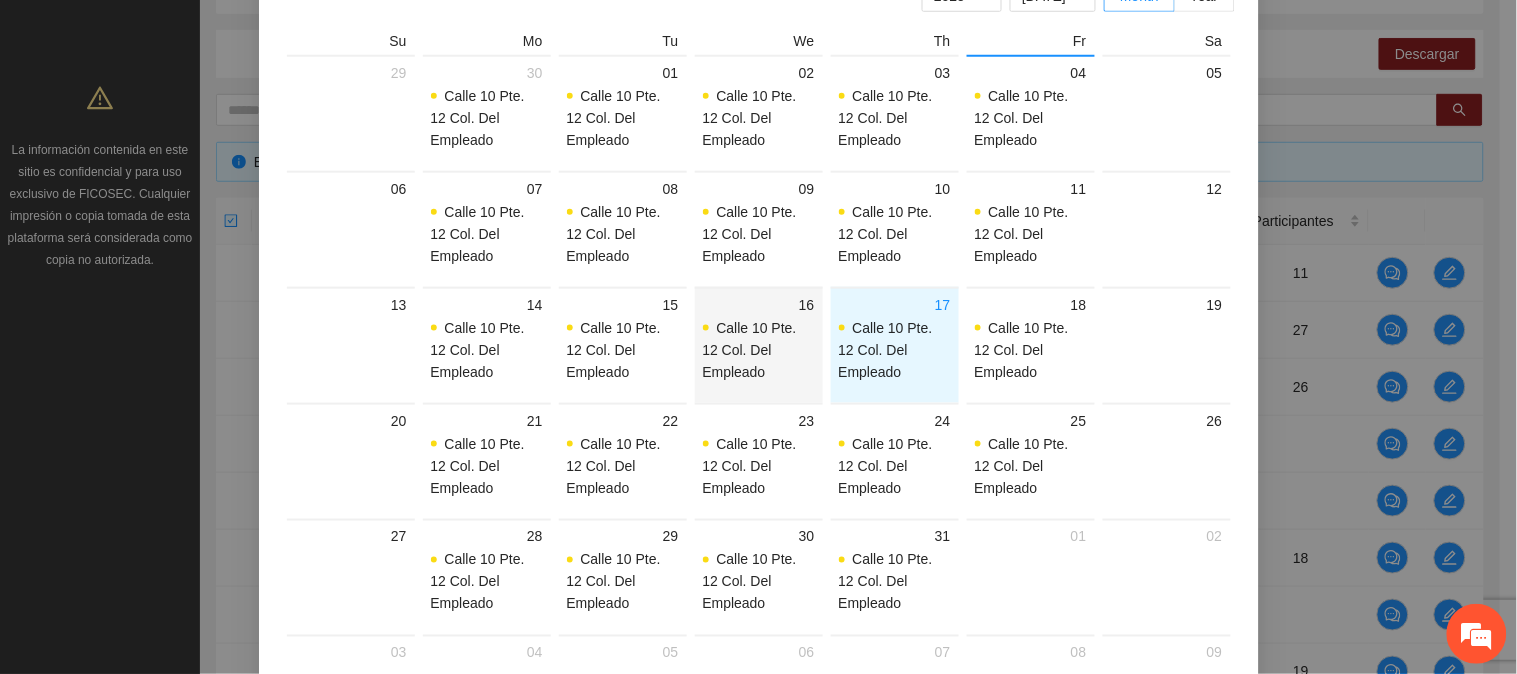 click on "Calle 10 Pte. 12 Col. Del Empleado" at bounding box center [759, 350] 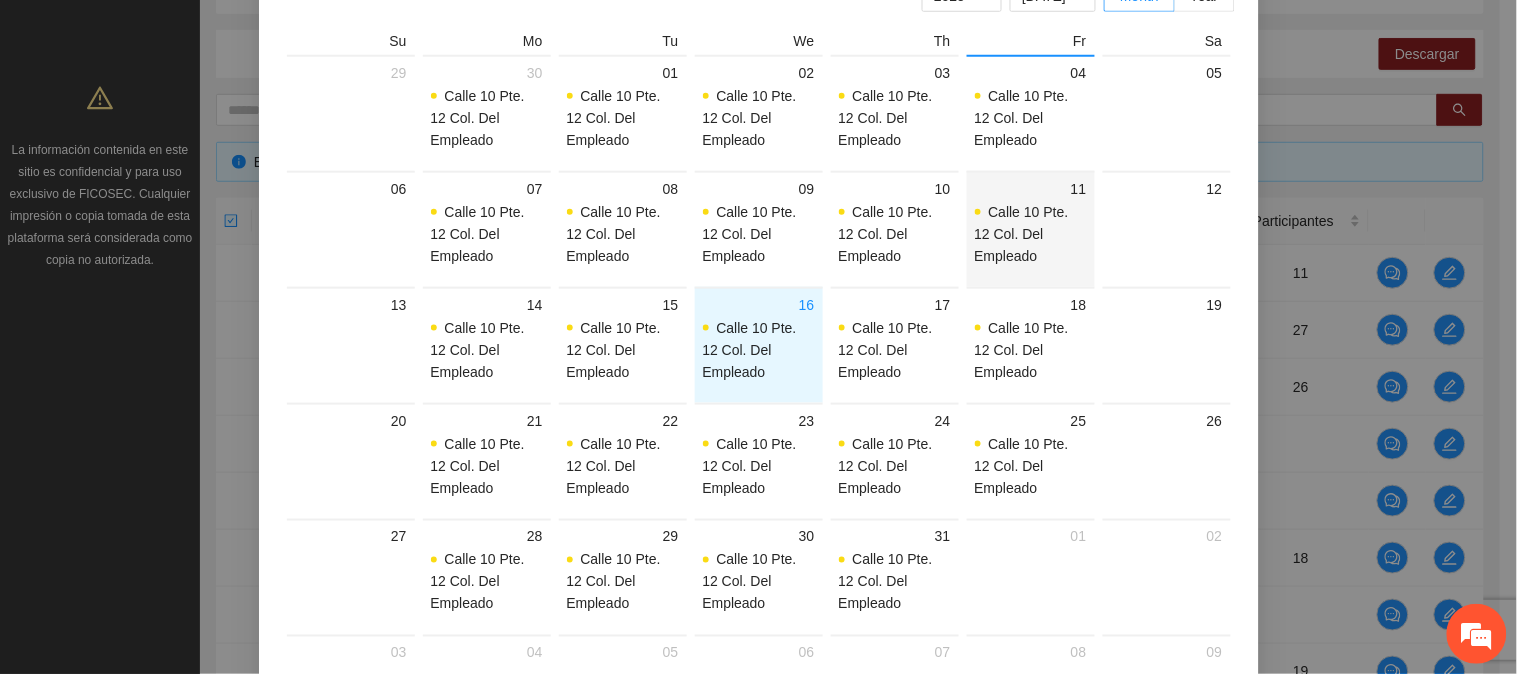 click on "Calle 10 Pte. 12 Col. Del Empleado" at bounding box center [1022, 234] 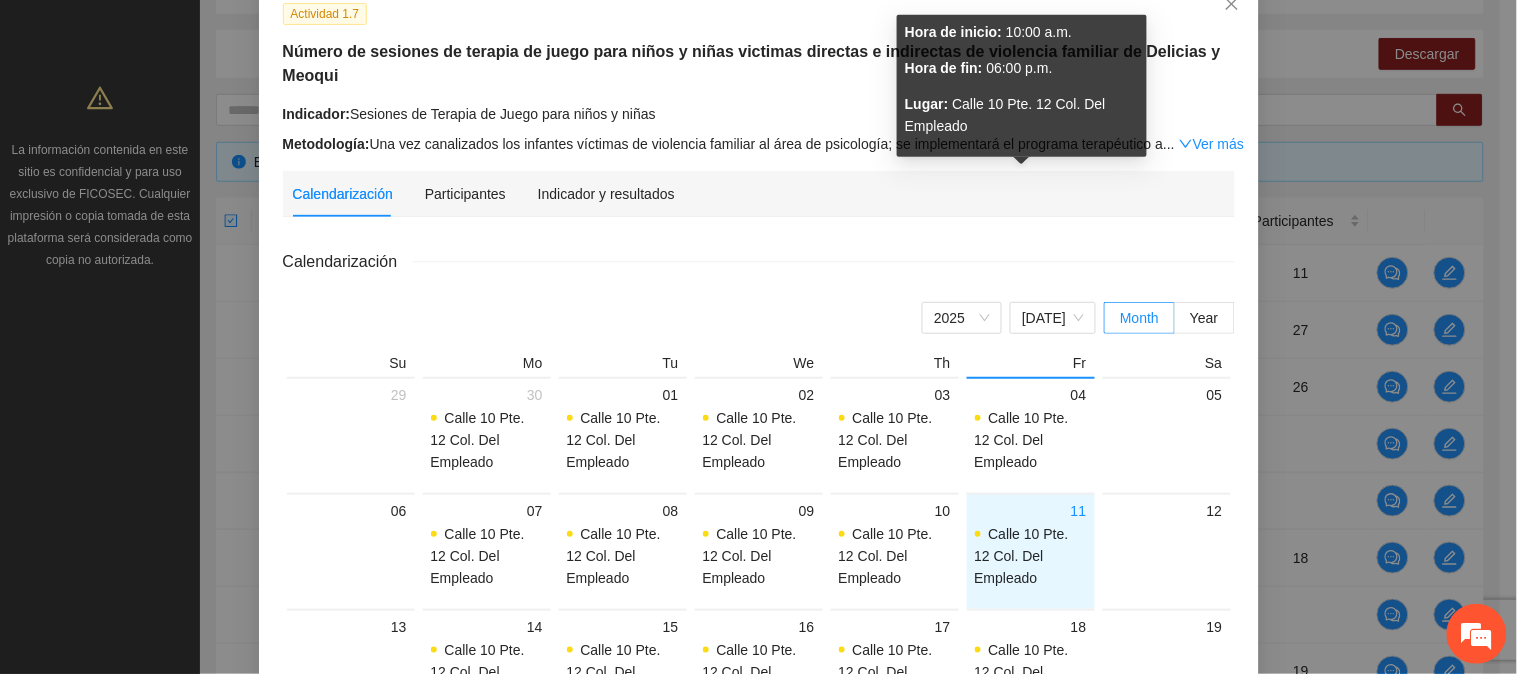 scroll, scrollTop: 111, scrollLeft: 0, axis: vertical 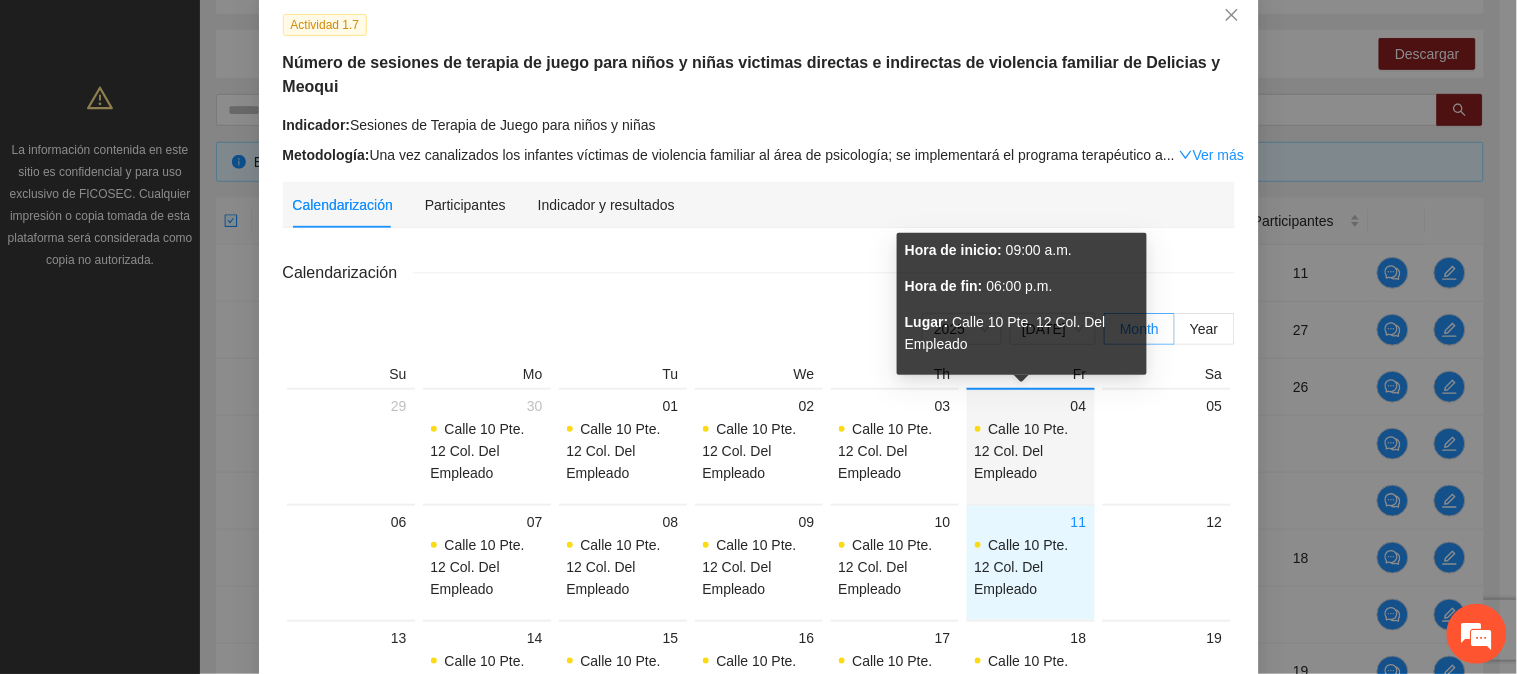click on "Calle 10 Pte. 12 Col. Del Empleado" at bounding box center (1022, 451) 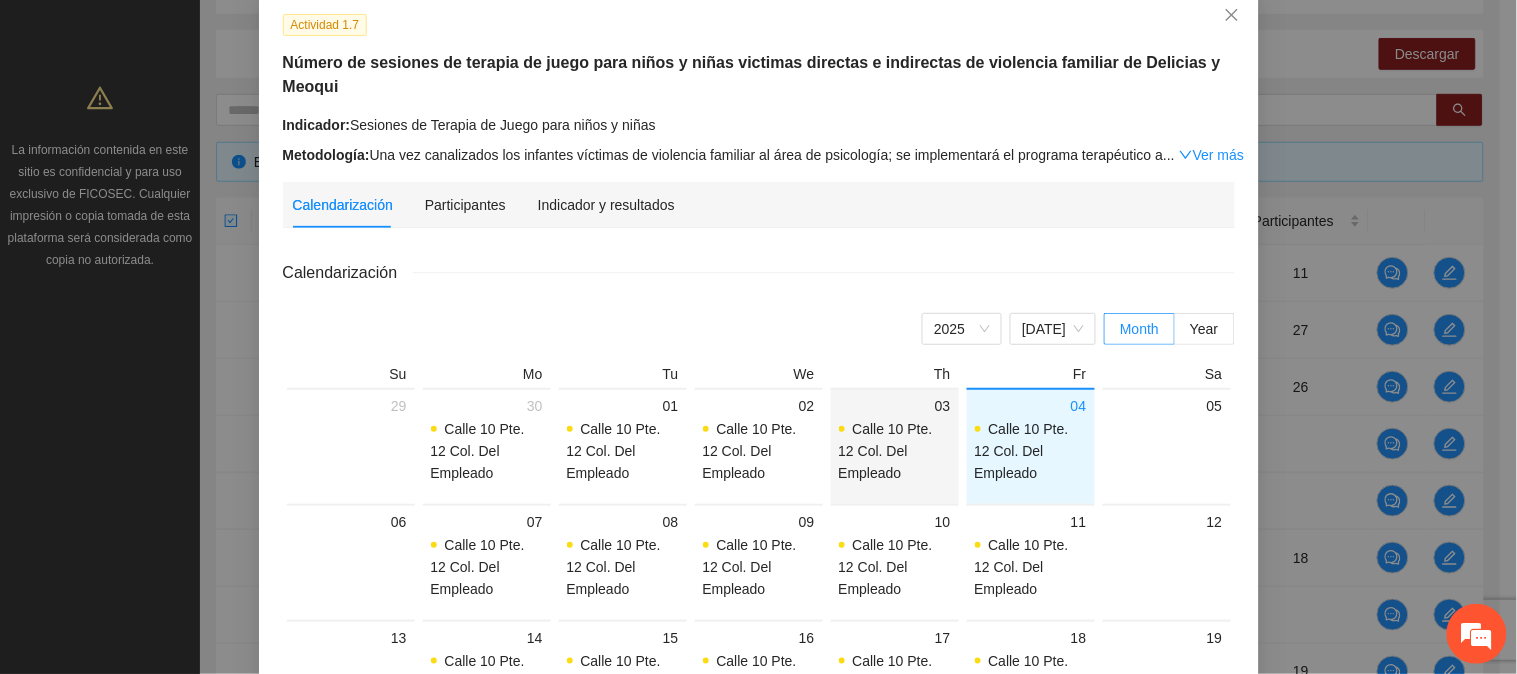 click on "Calle 10 Pte. 12 Col. Del Empleado" at bounding box center (895, 451) 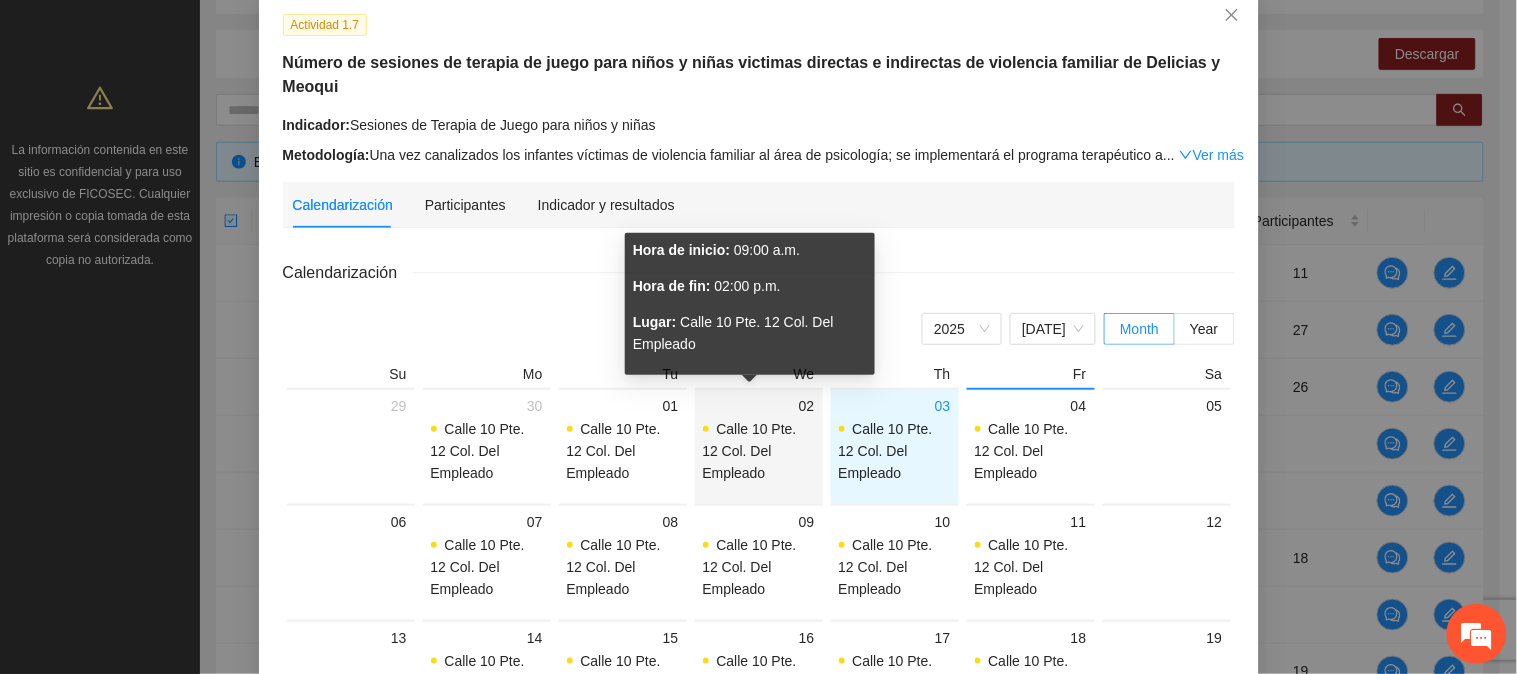 click on "Calle 10 Pte. 12 Col. Del Empleado" at bounding box center [759, 451] 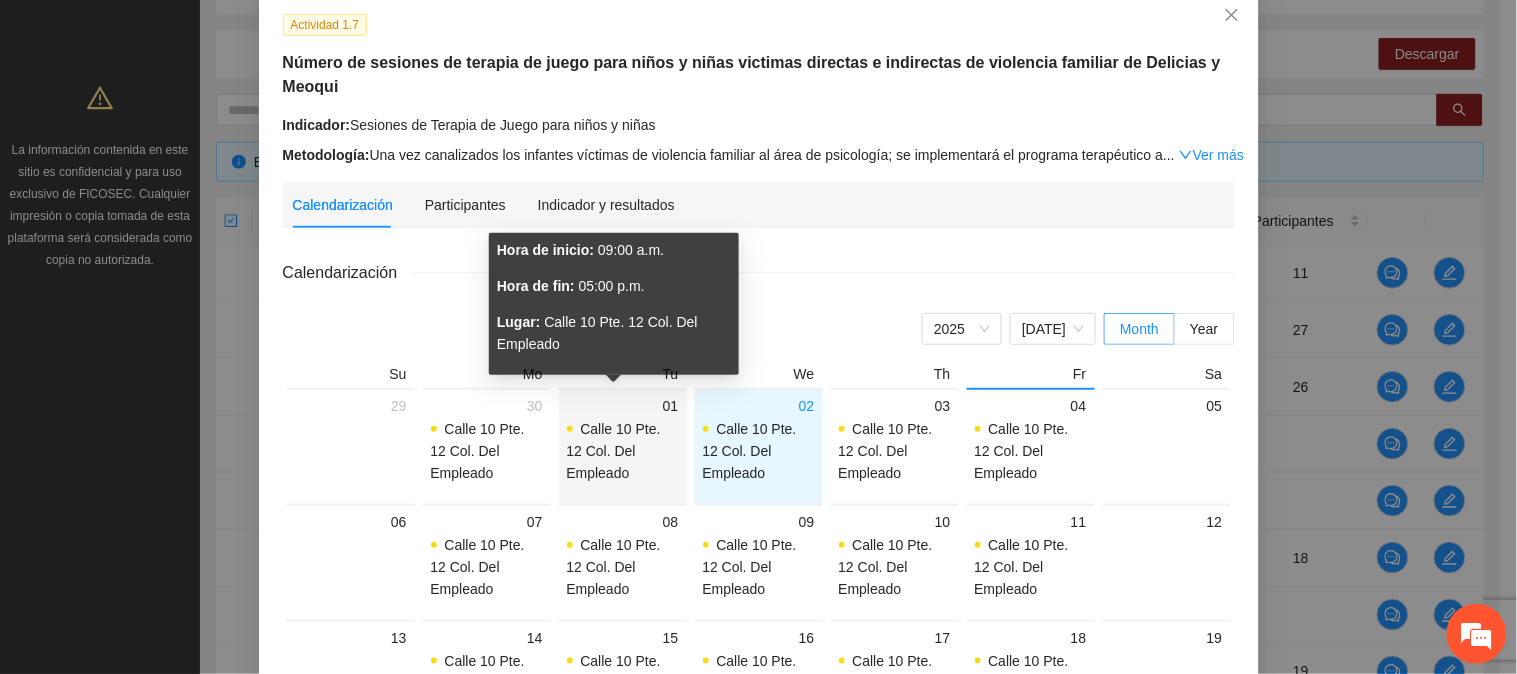 click on "Calle 10 Pte. 12 Col. Del Empleado" at bounding box center [623, 451] 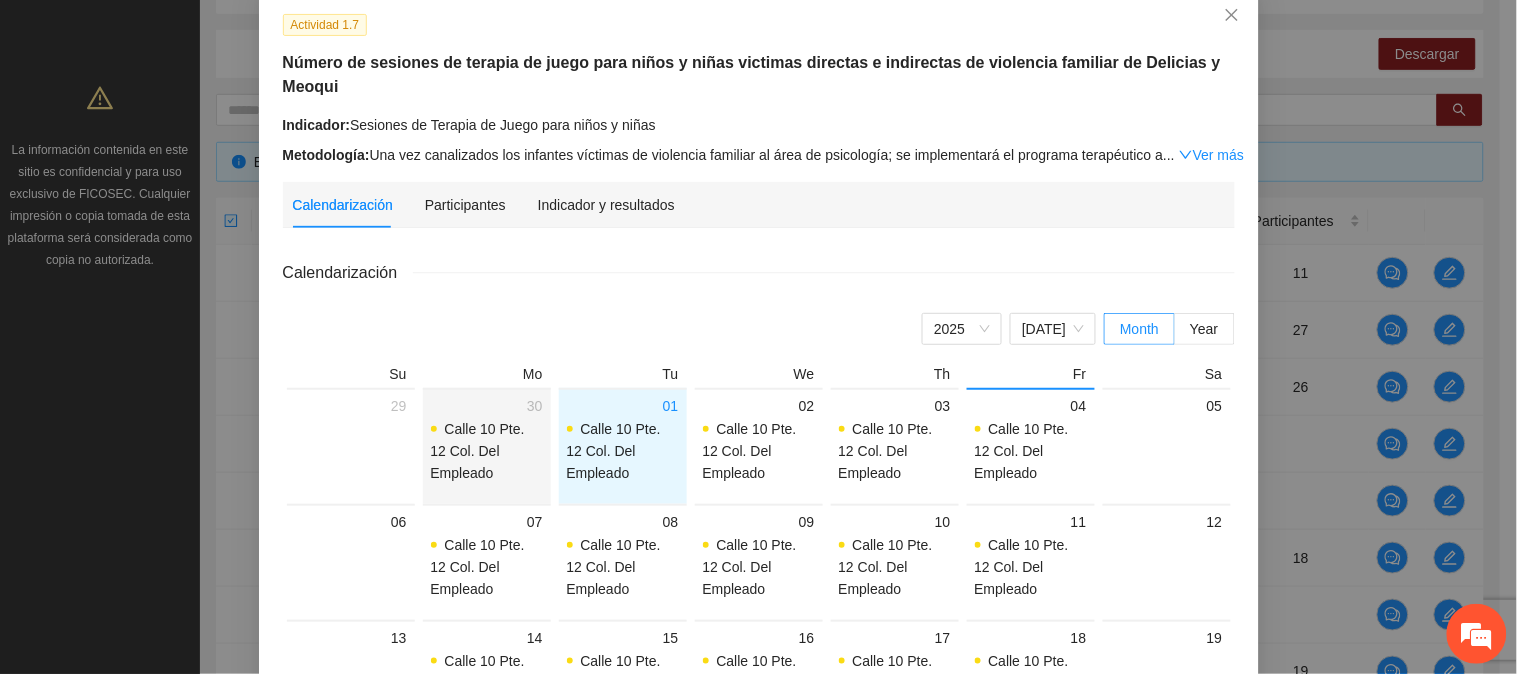 click on "Calle 10 Pte. 12 Col. Del Empleado" at bounding box center (478, 451) 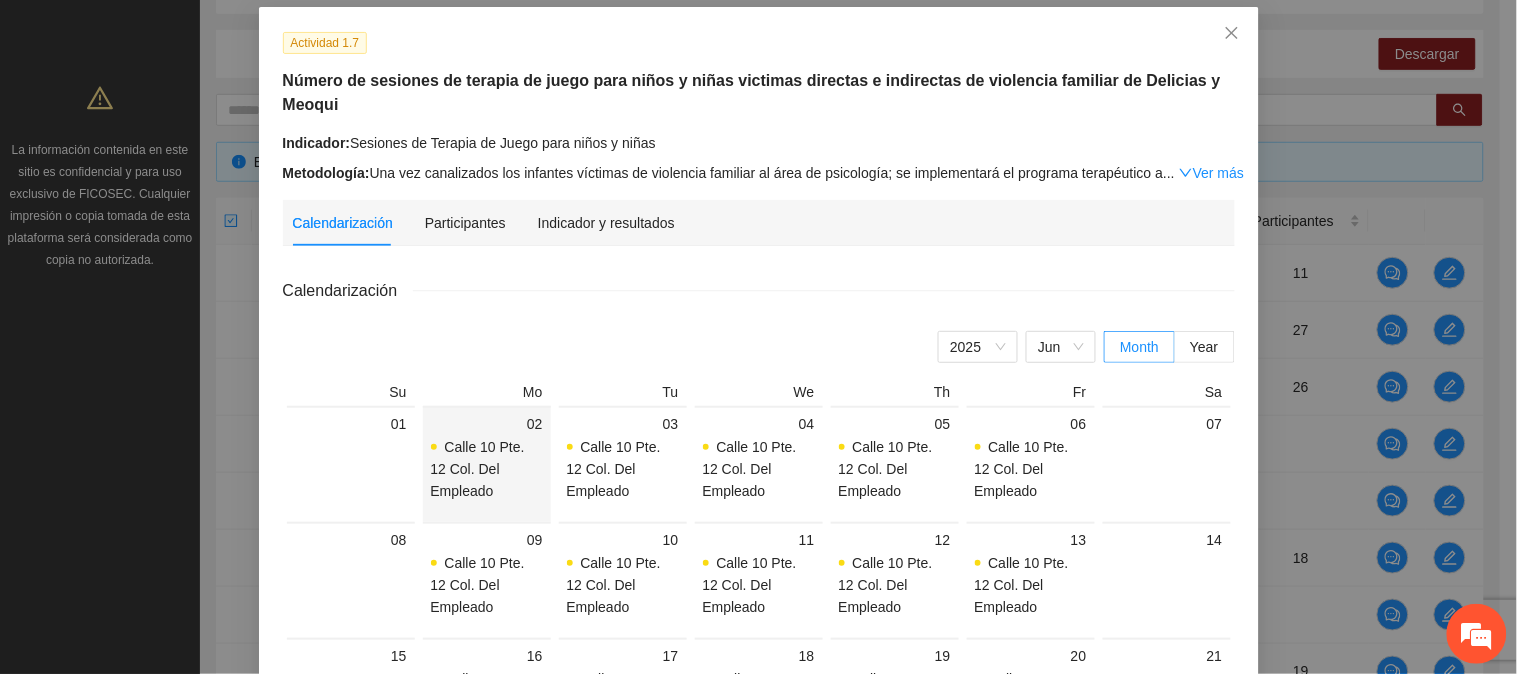 scroll, scrollTop: 44, scrollLeft: 0, axis: vertical 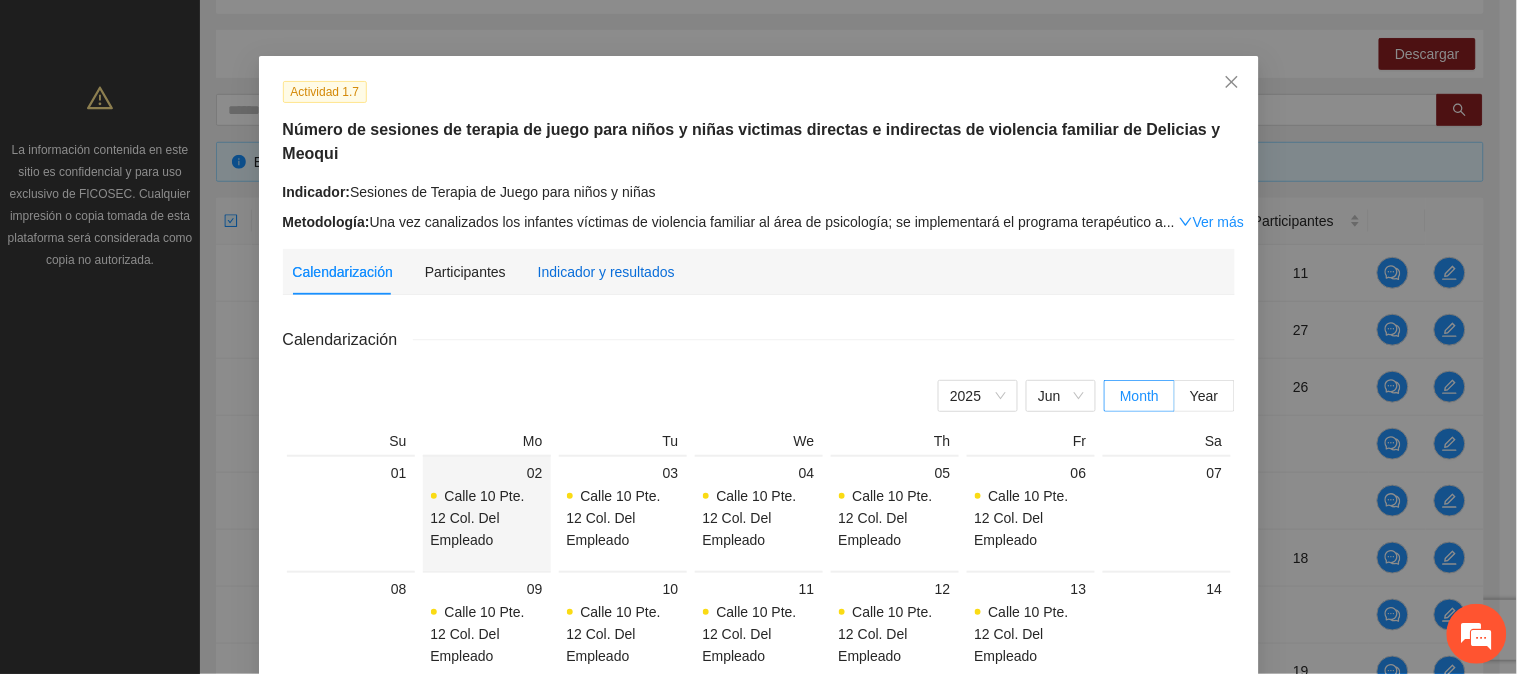 click on "Indicador y resultados" at bounding box center [606, 272] 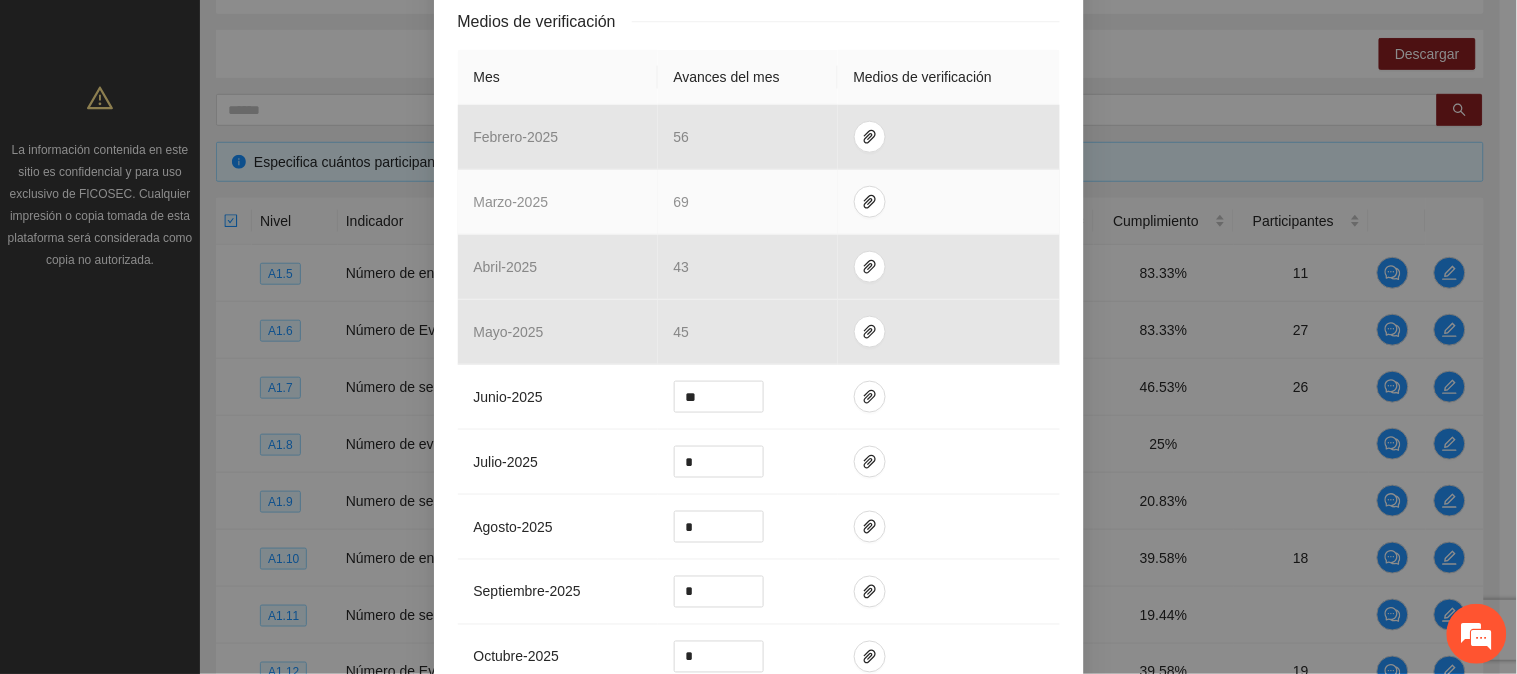 scroll, scrollTop: 444, scrollLeft: 0, axis: vertical 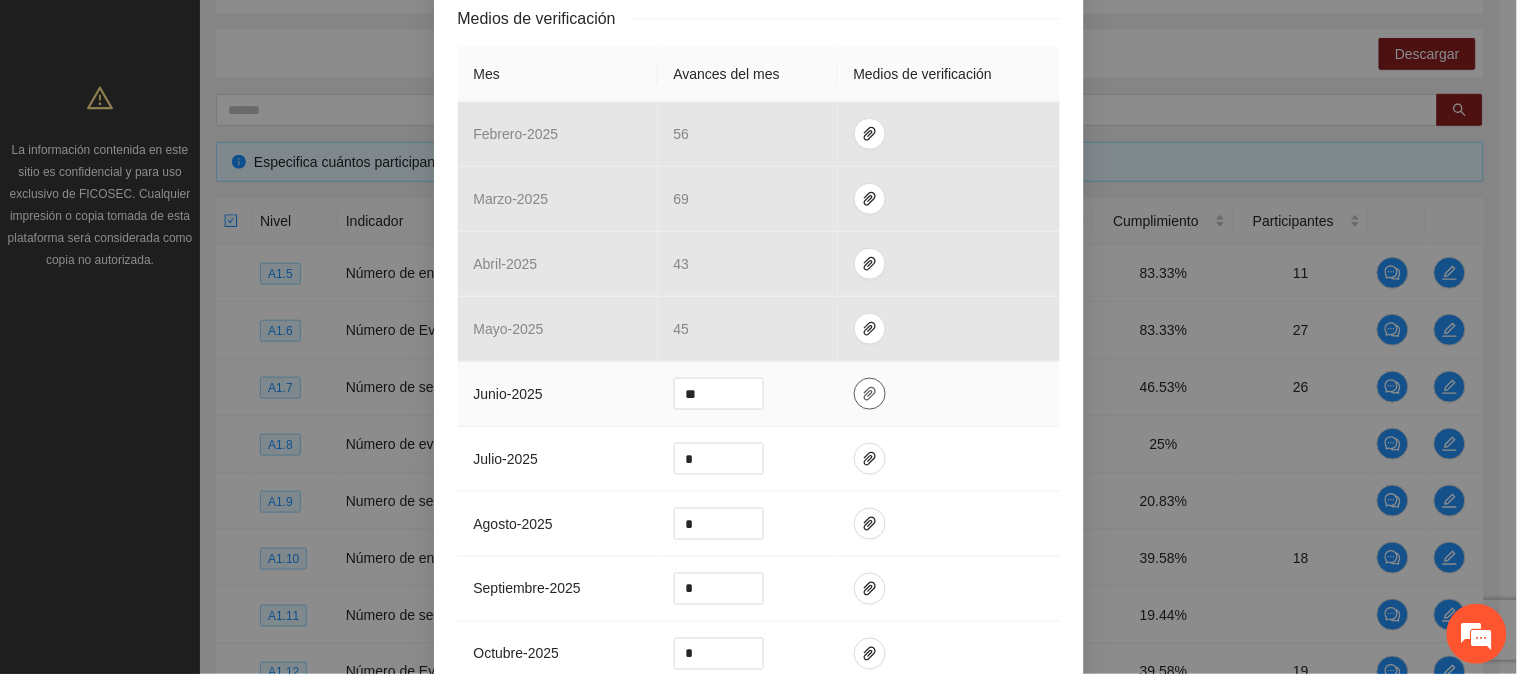 click 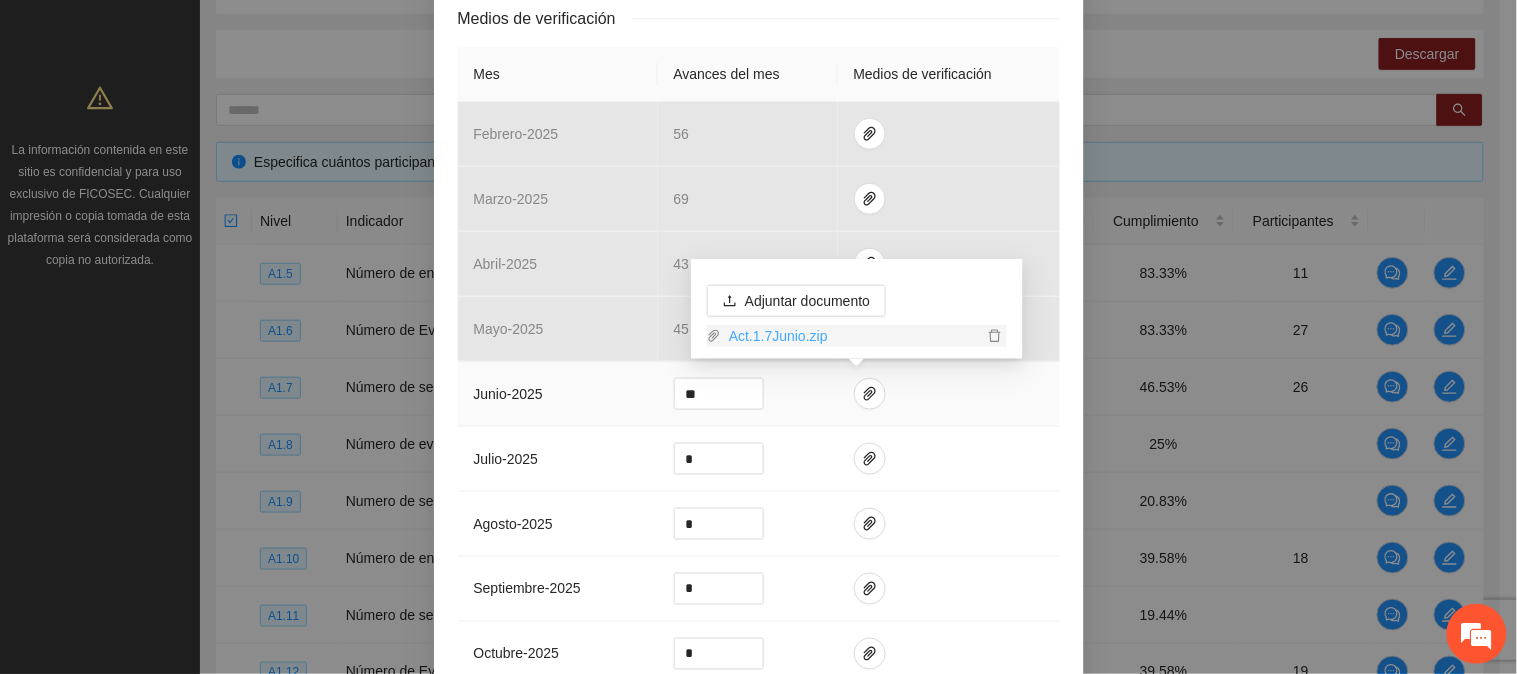 click on "Act.1.7Junio.zip" at bounding box center (852, 336) 